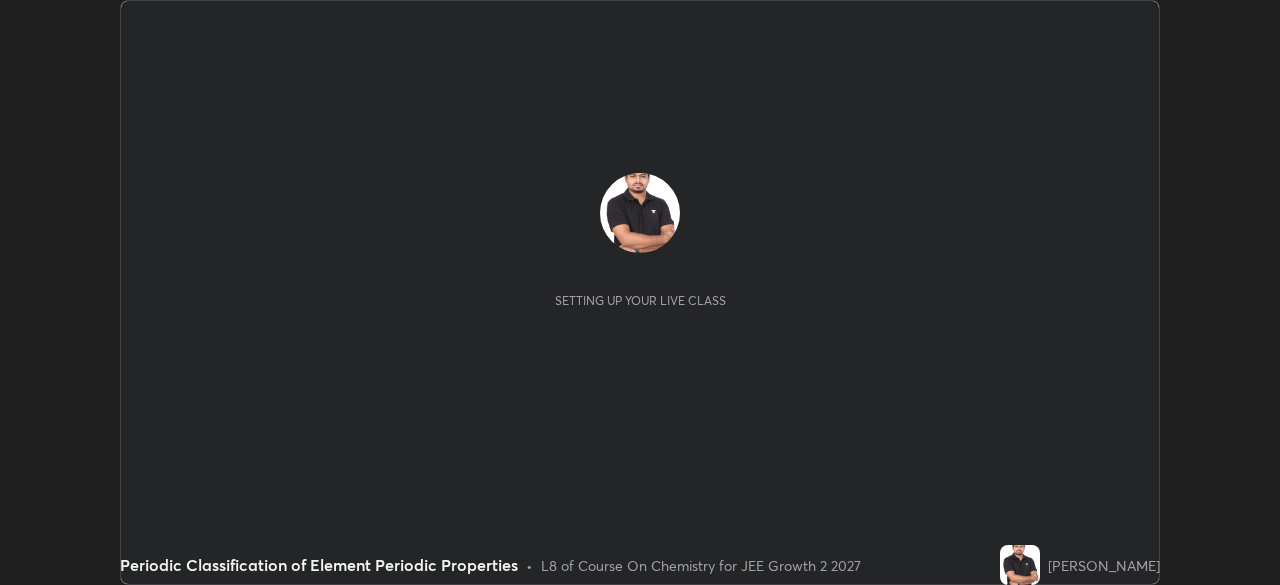 scroll, scrollTop: 0, scrollLeft: 0, axis: both 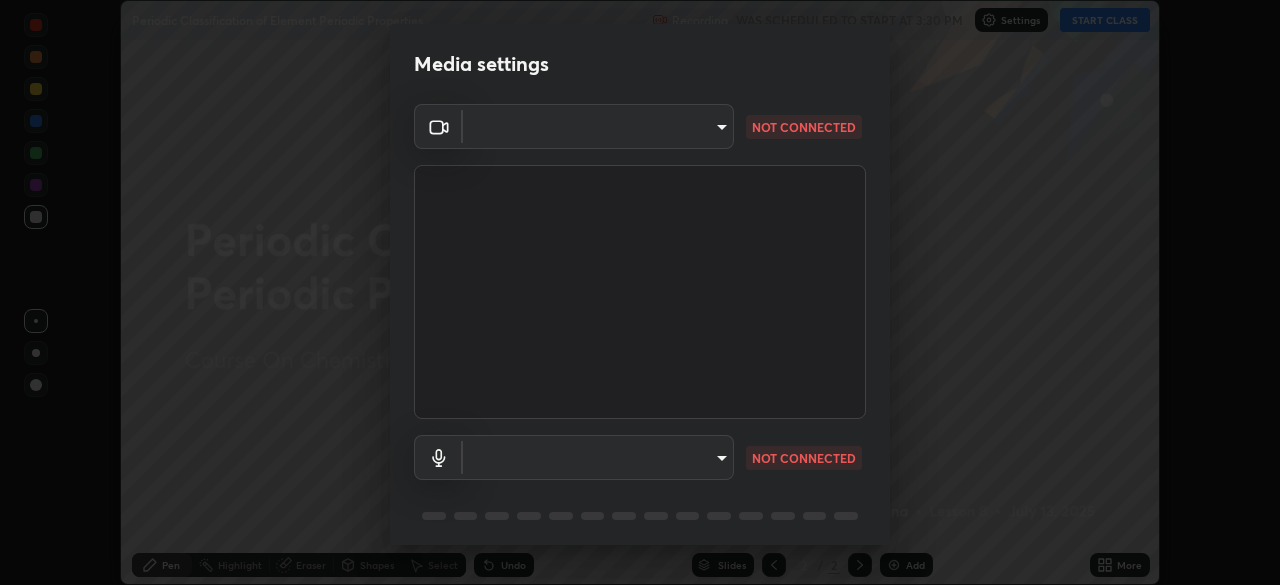 type on "a6c09d3532ea2fb43736101803286e867d47047993e392948129e064bf5450bd" 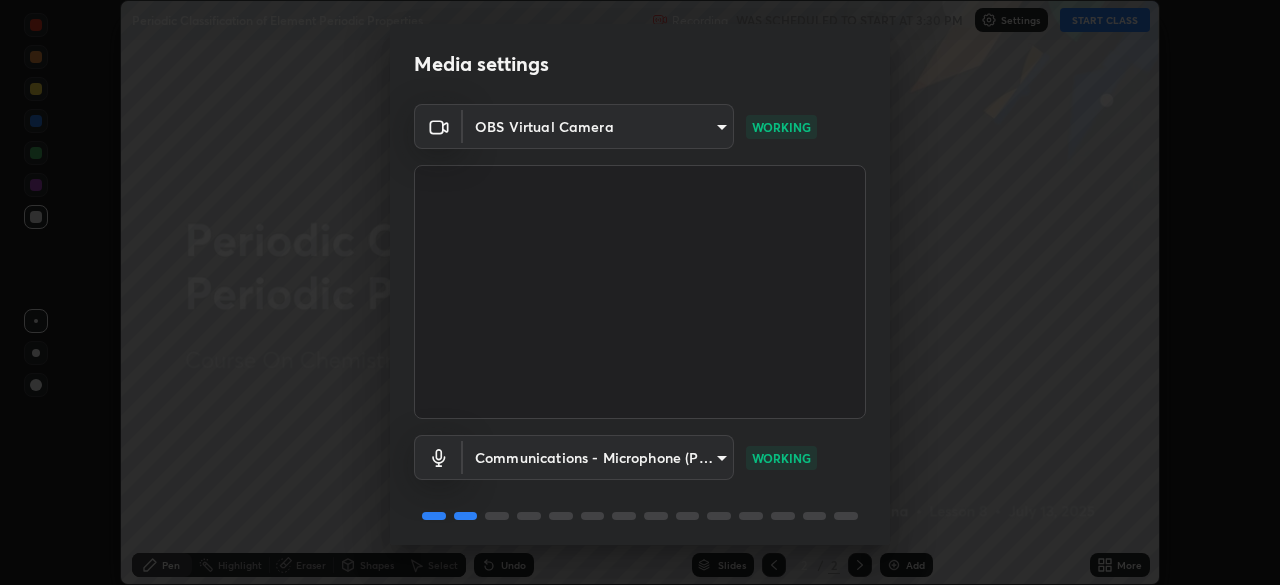 scroll, scrollTop: 71, scrollLeft: 0, axis: vertical 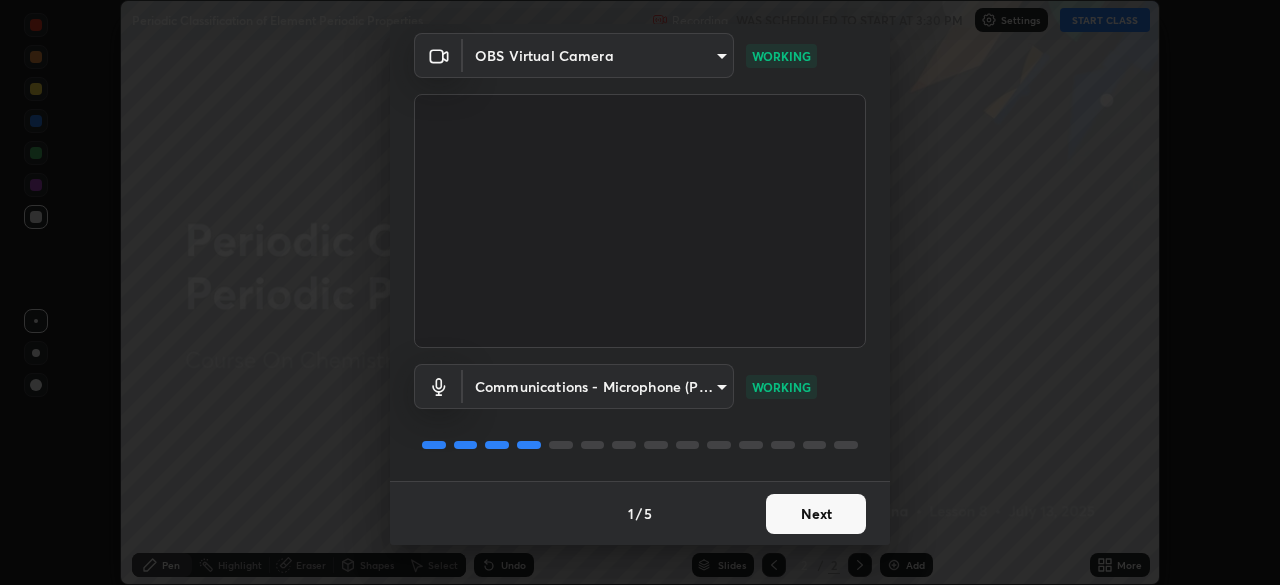 click on "Next" at bounding box center (816, 514) 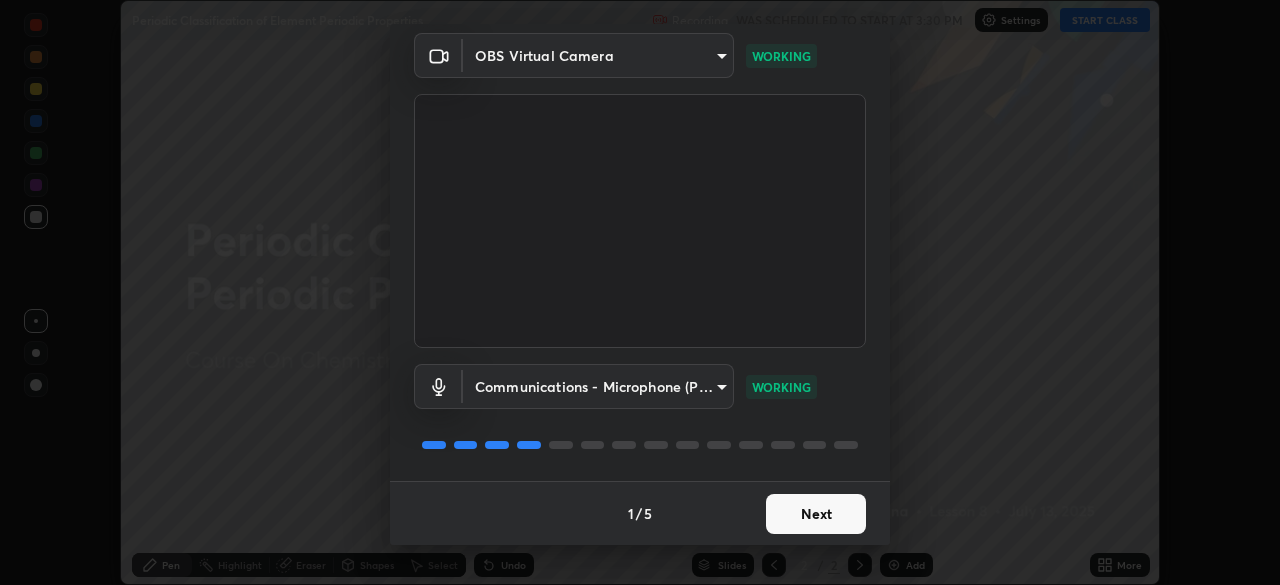 scroll, scrollTop: 0, scrollLeft: 0, axis: both 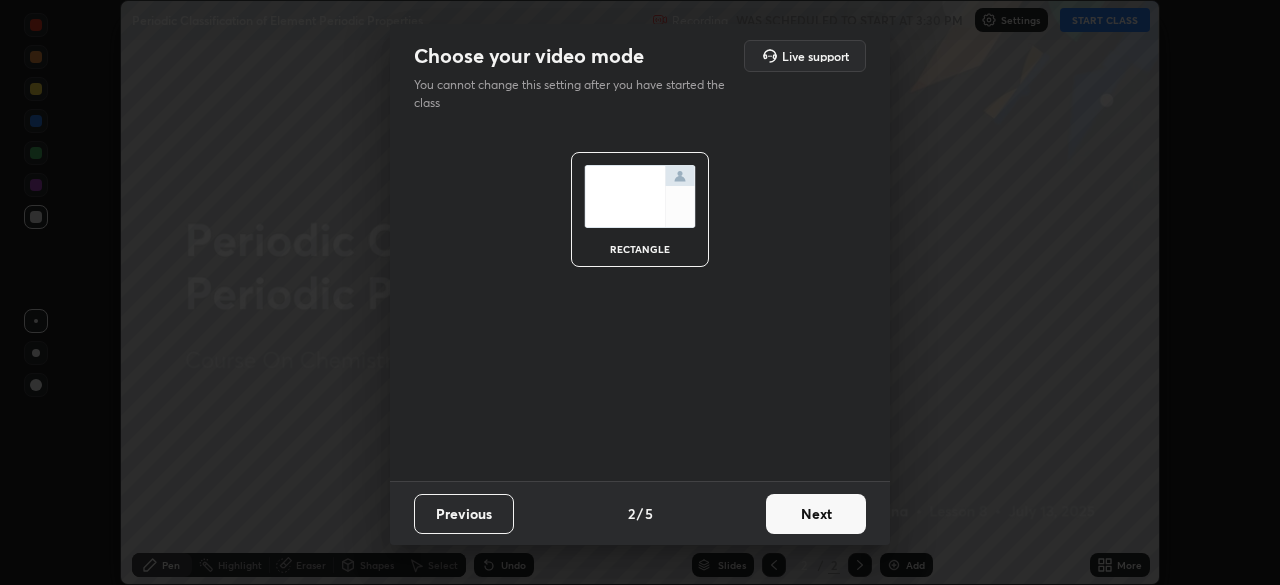 click on "Next" at bounding box center [816, 514] 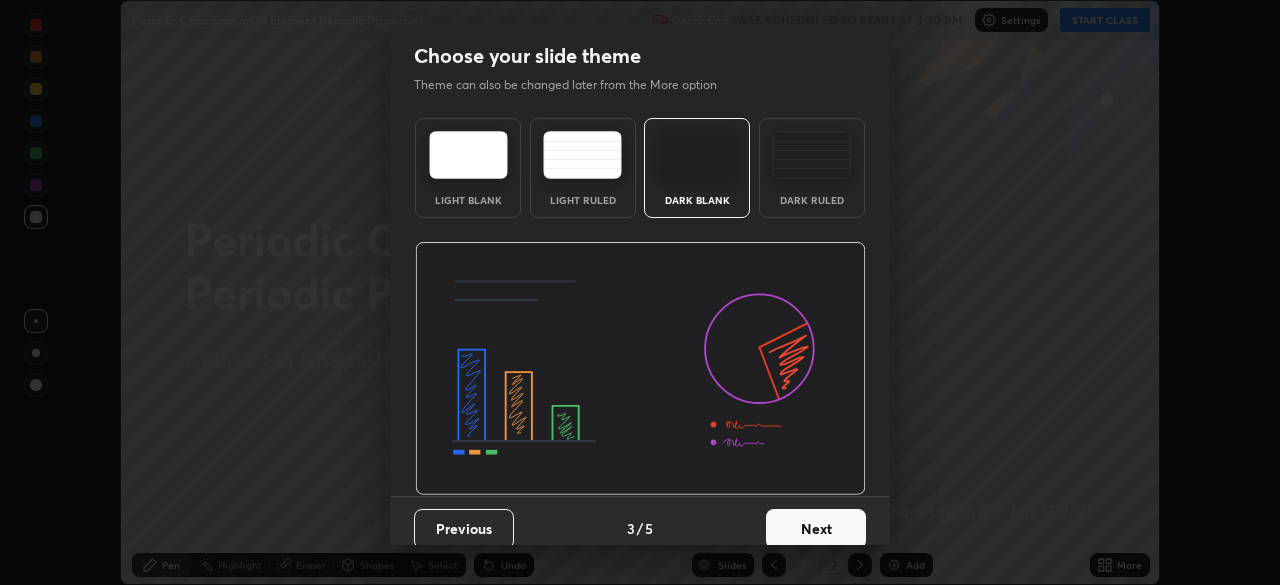 click on "Next" at bounding box center [816, 529] 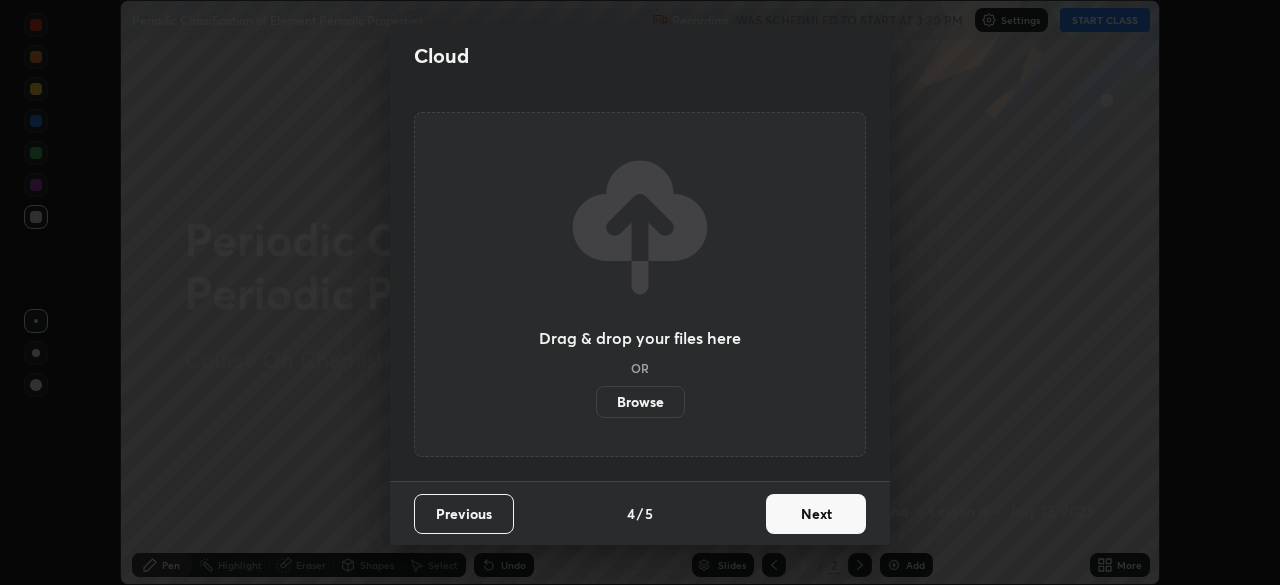 click on "Next" at bounding box center [816, 514] 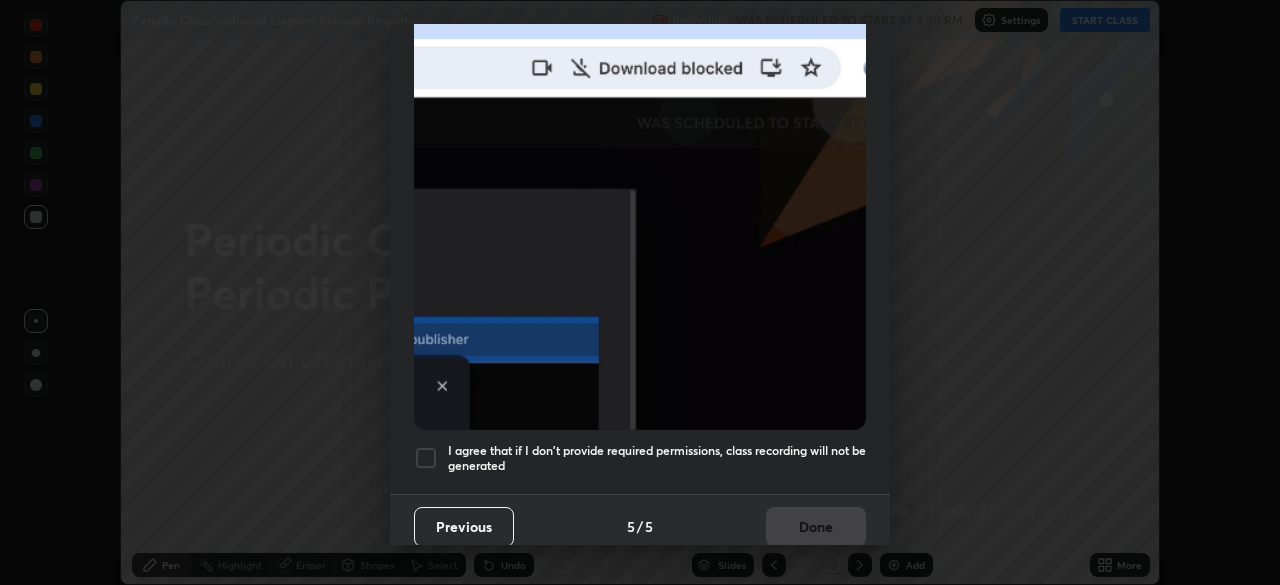 click at bounding box center [640, 211] 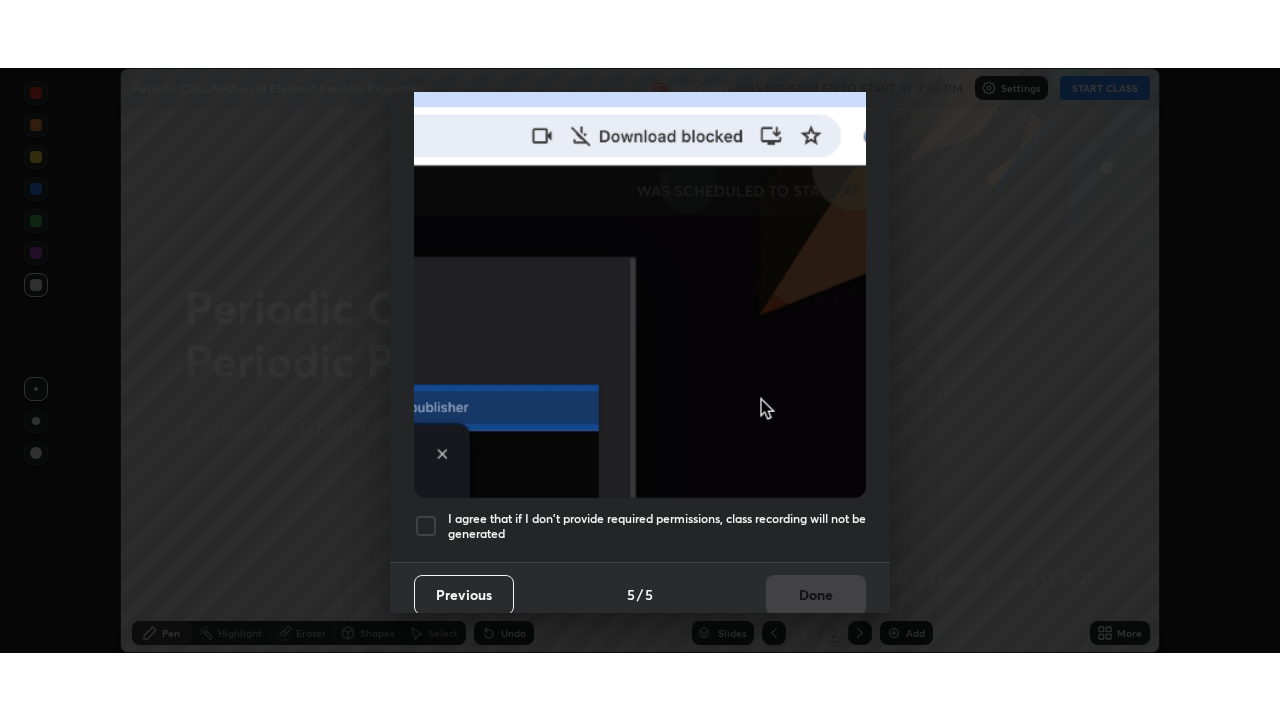scroll, scrollTop: 479, scrollLeft: 0, axis: vertical 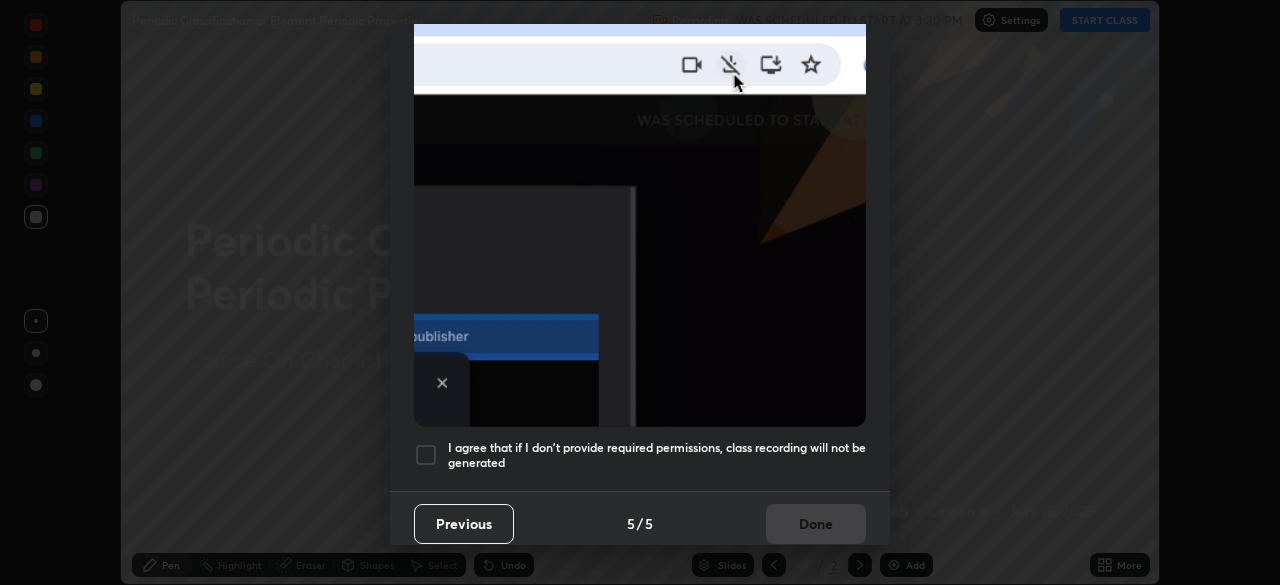 click at bounding box center (426, 455) 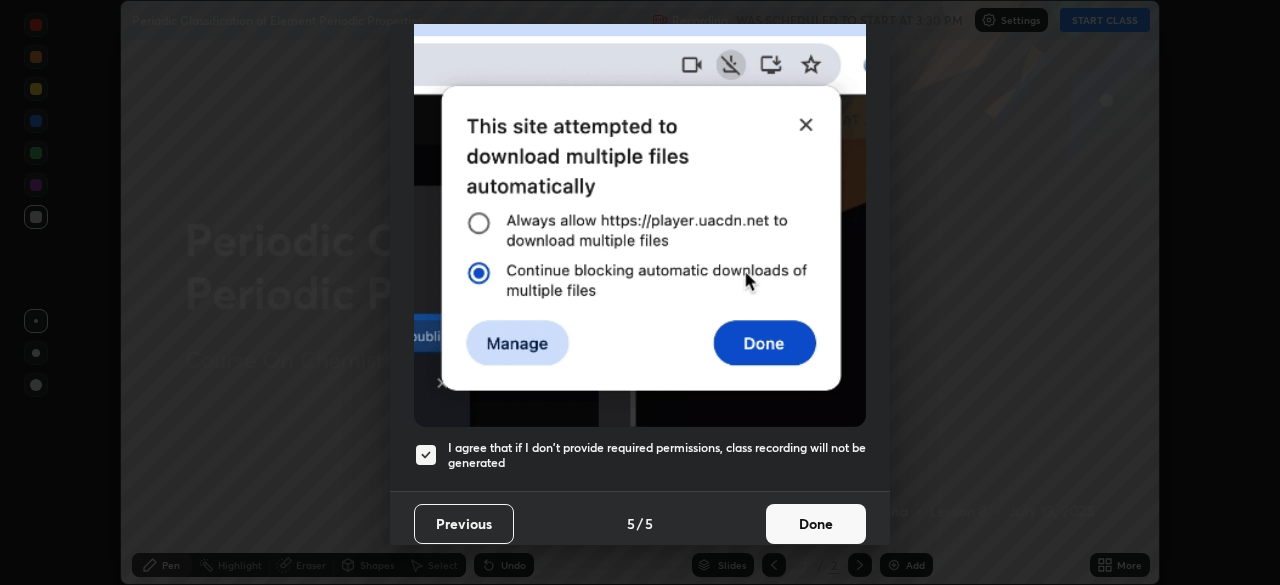 click on "Done" at bounding box center [816, 524] 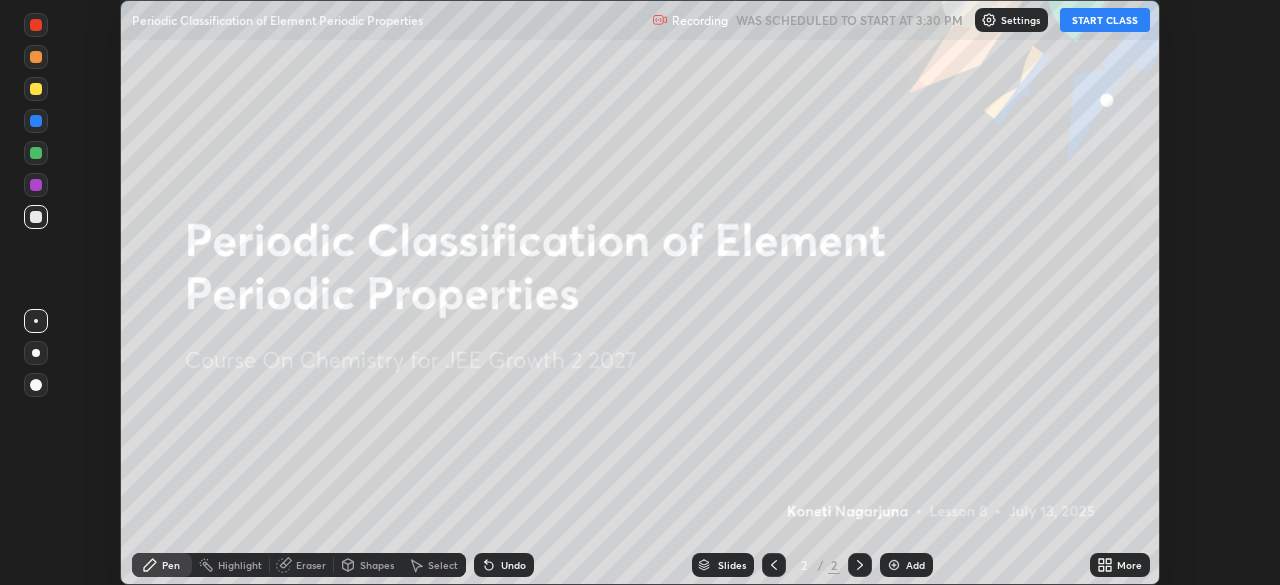 click on "START CLASS" at bounding box center (1105, 20) 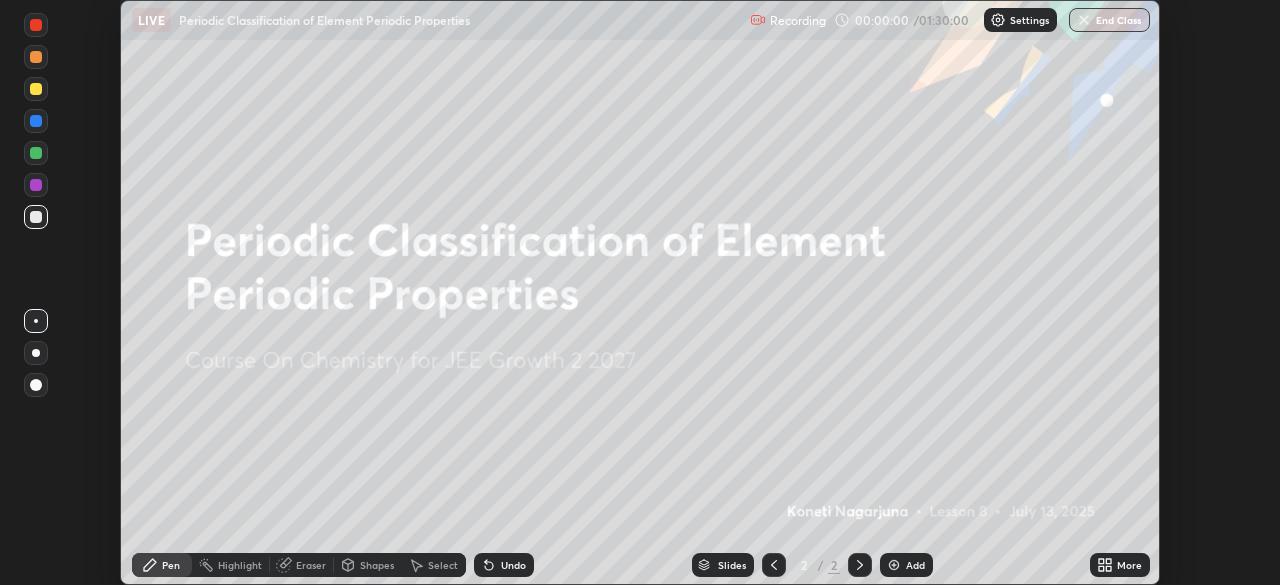 click 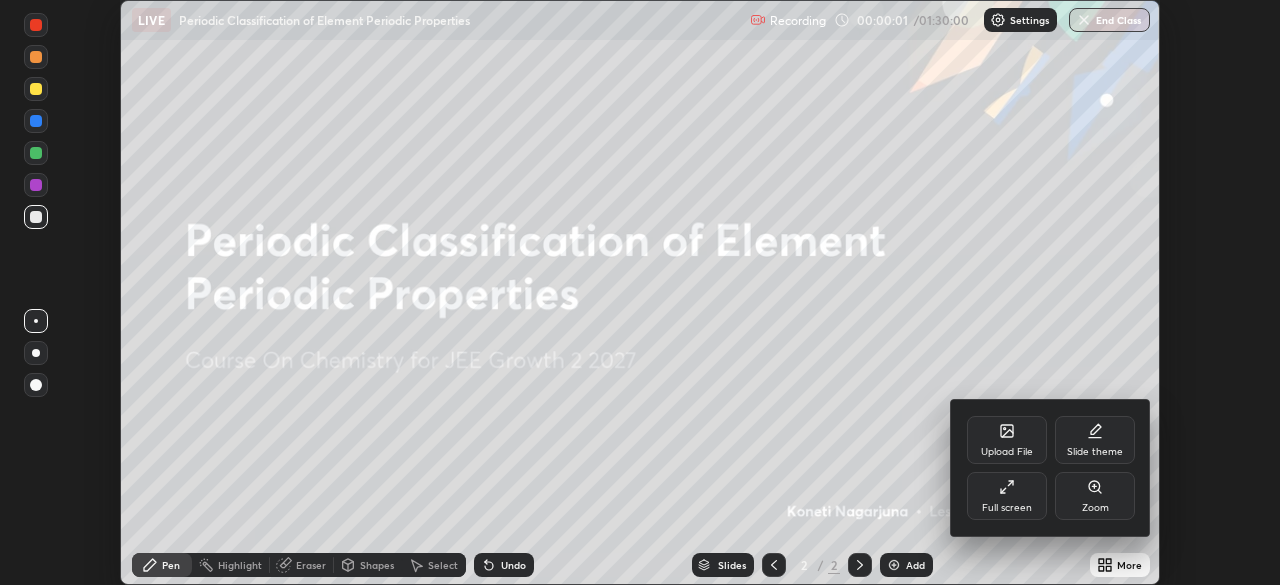 click on "Full screen" at bounding box center [1007, 496] 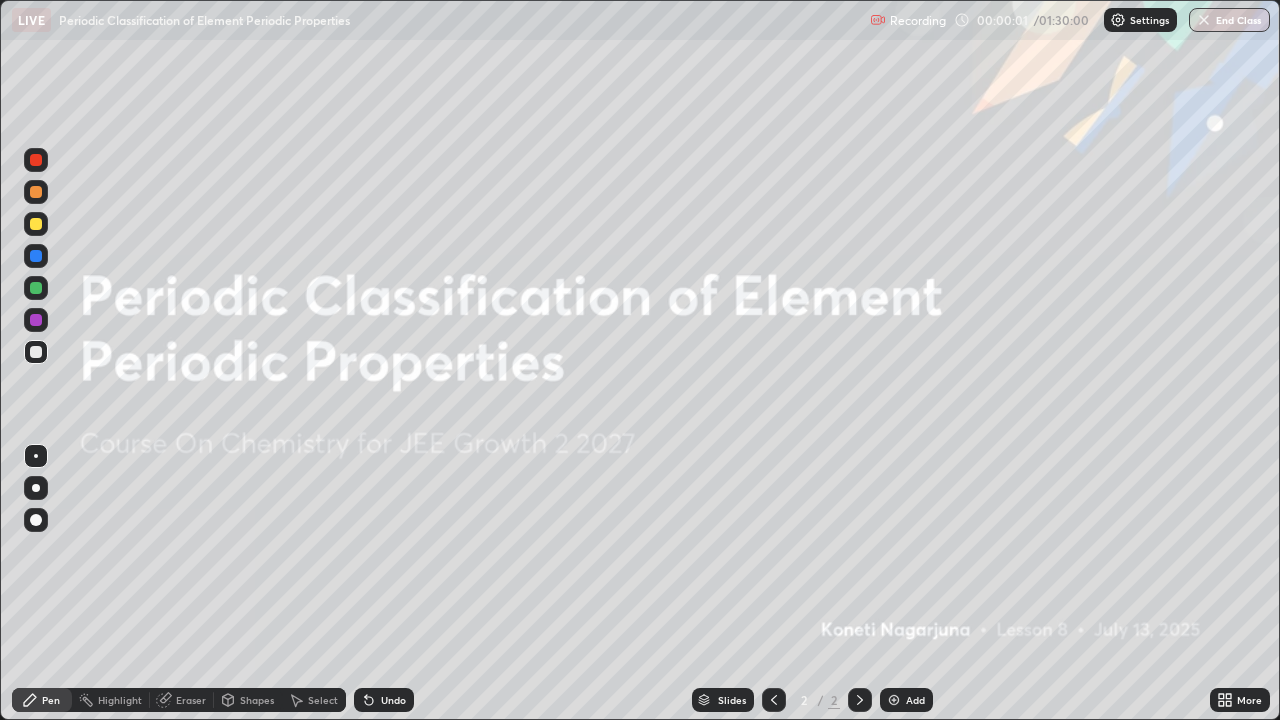 scroll, scrollTop: 99280, scrollLeft: 98720, axis: both 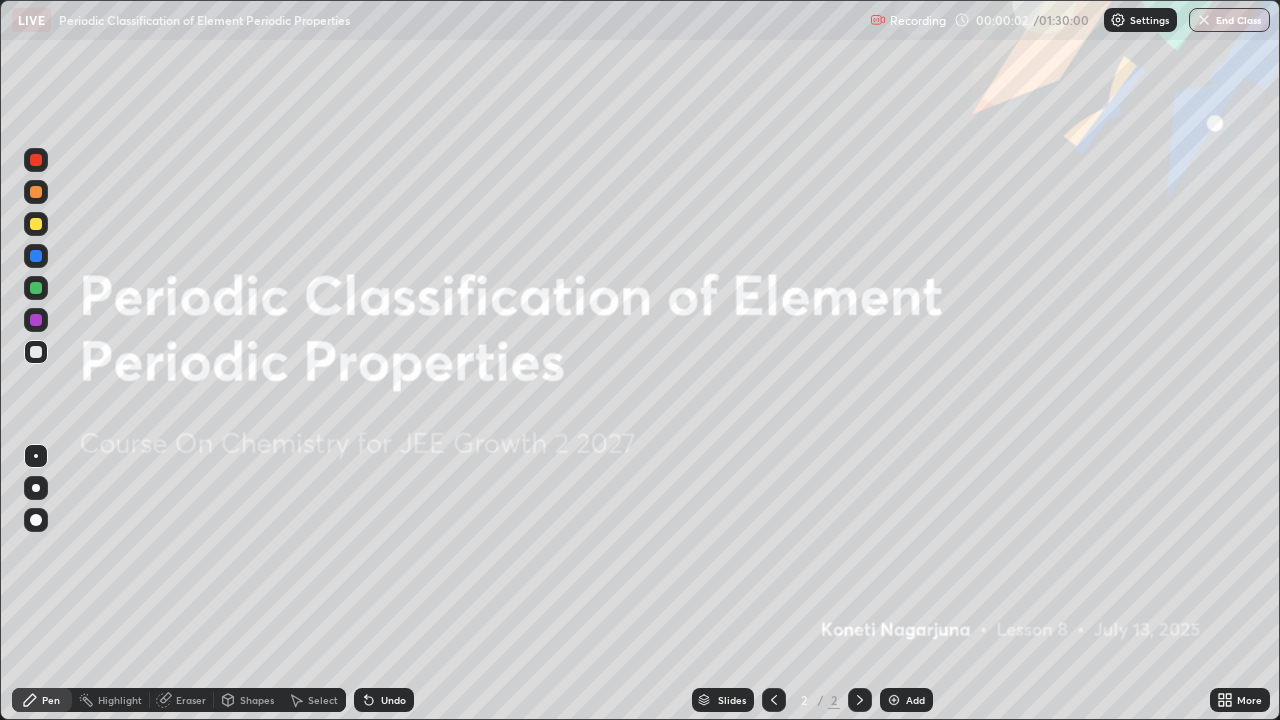 click at bounding box center (894, 700) 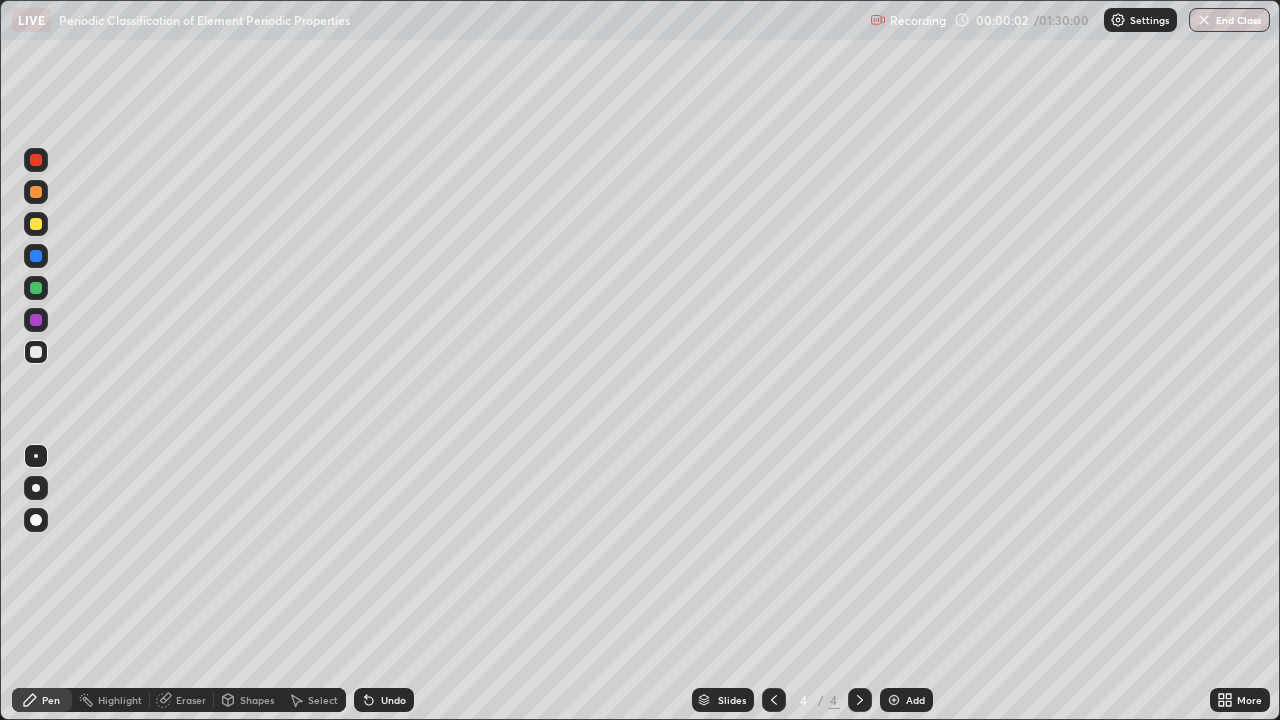 click at bounding box center [894, 700] 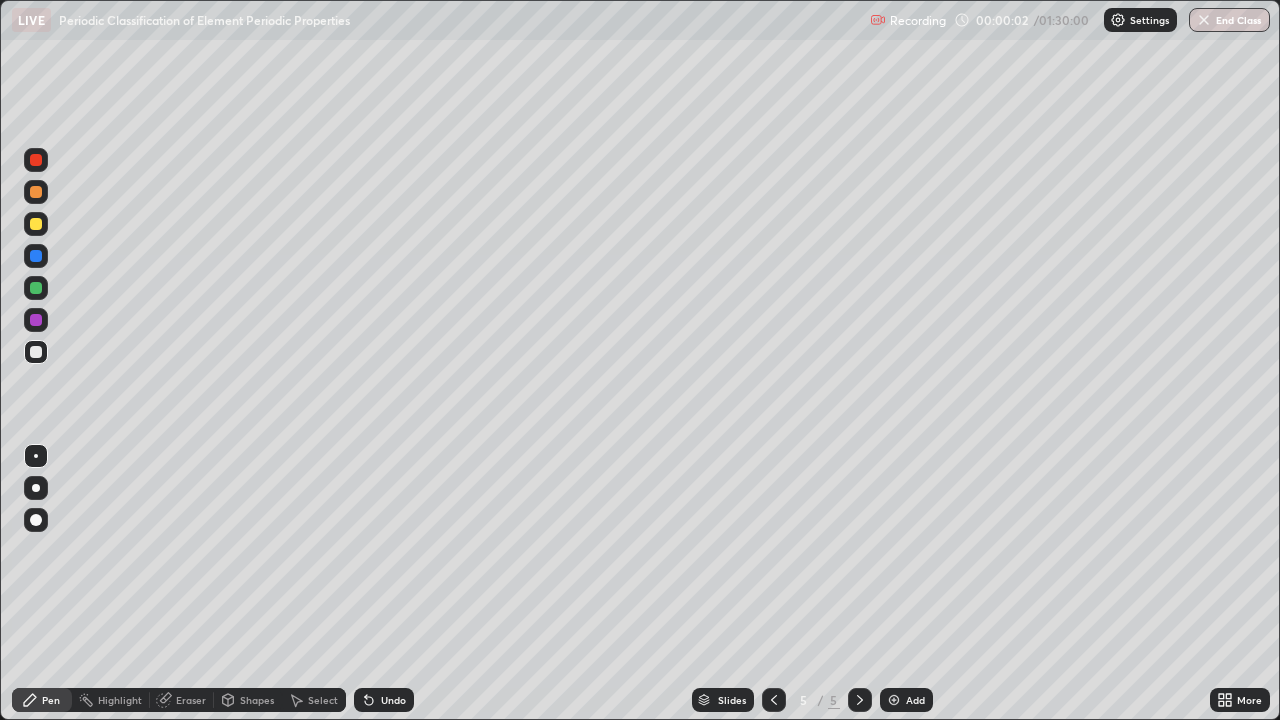 click at bounding box center (894, 700) 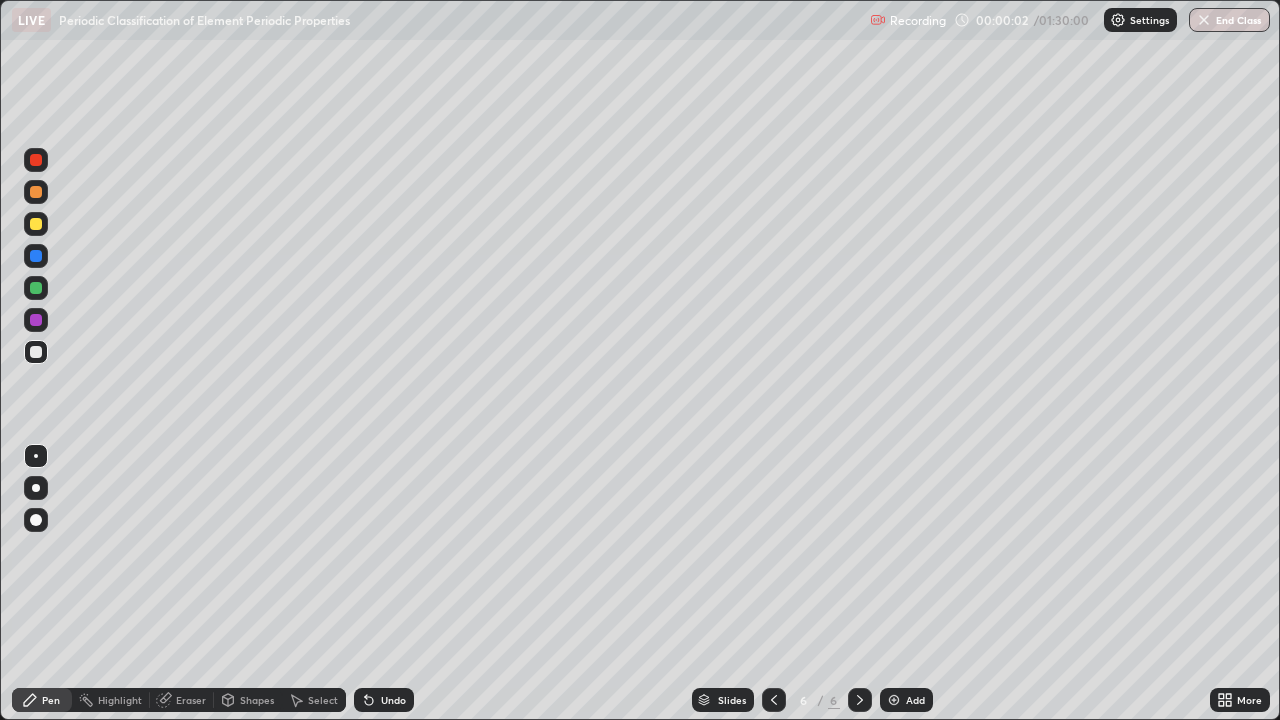 click at bounding box center [894, 700] 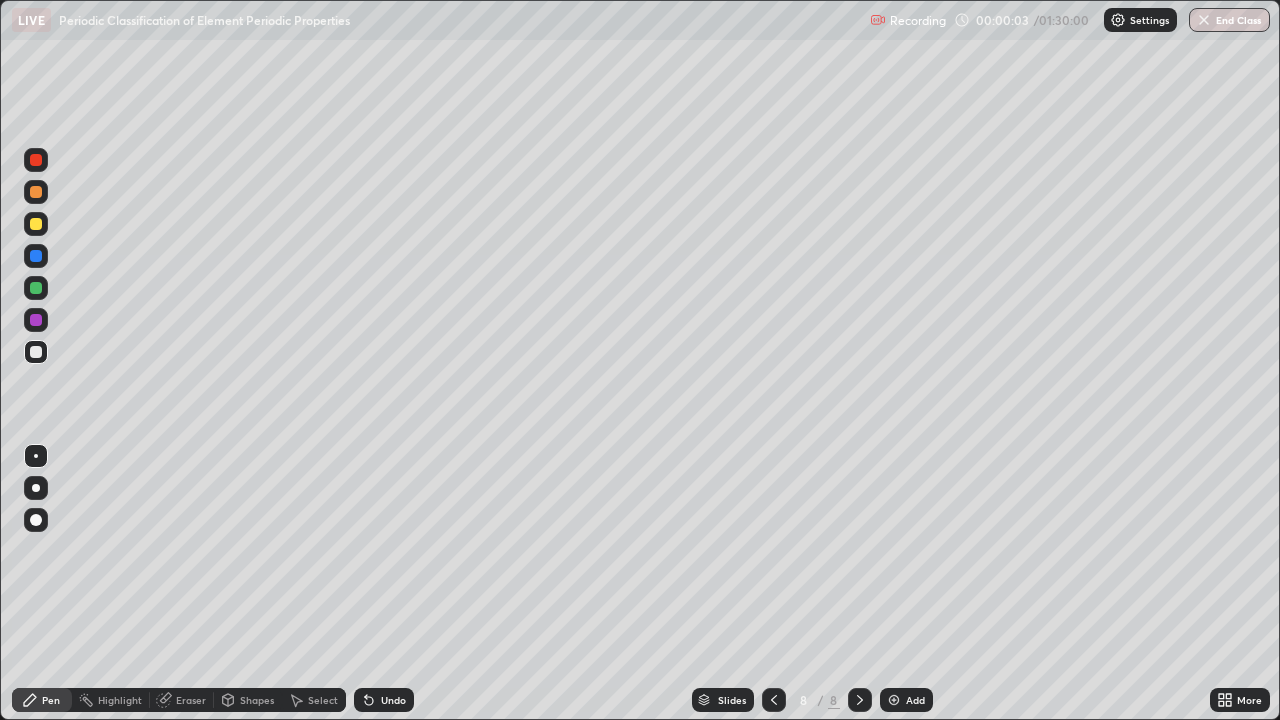 click at bounding box center [894, 700] 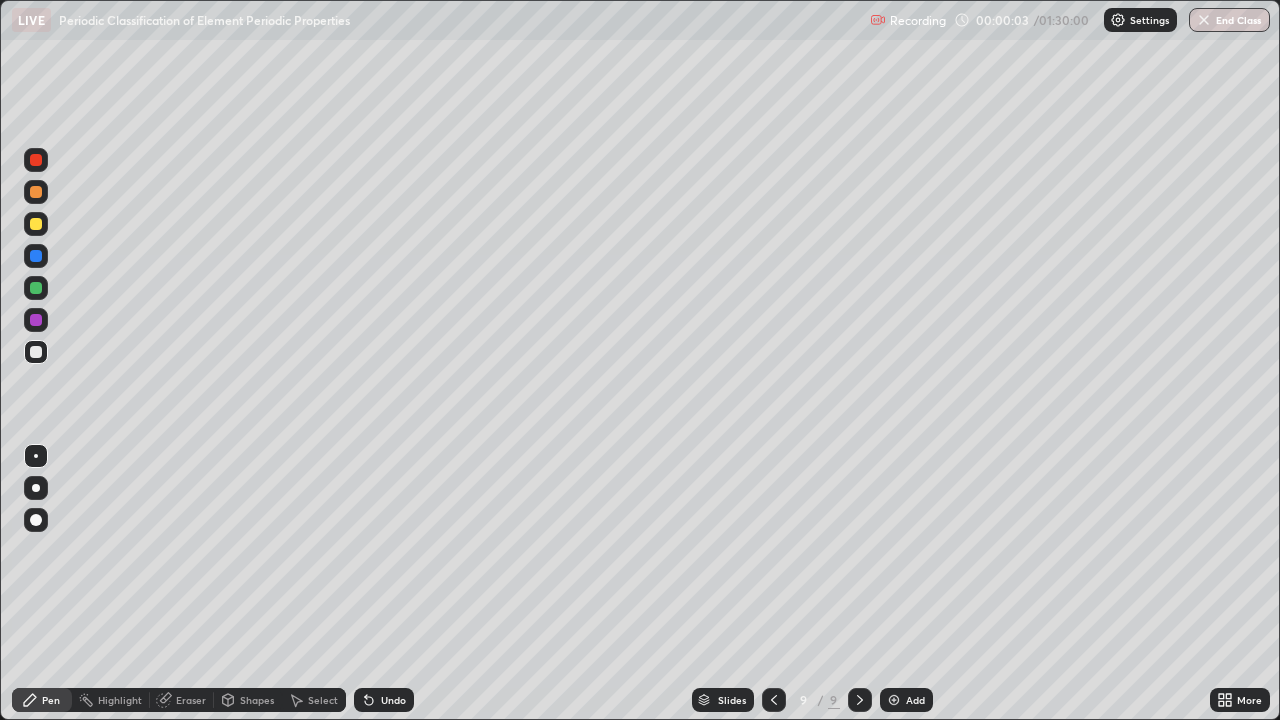 click at bounding box center (894, 700) 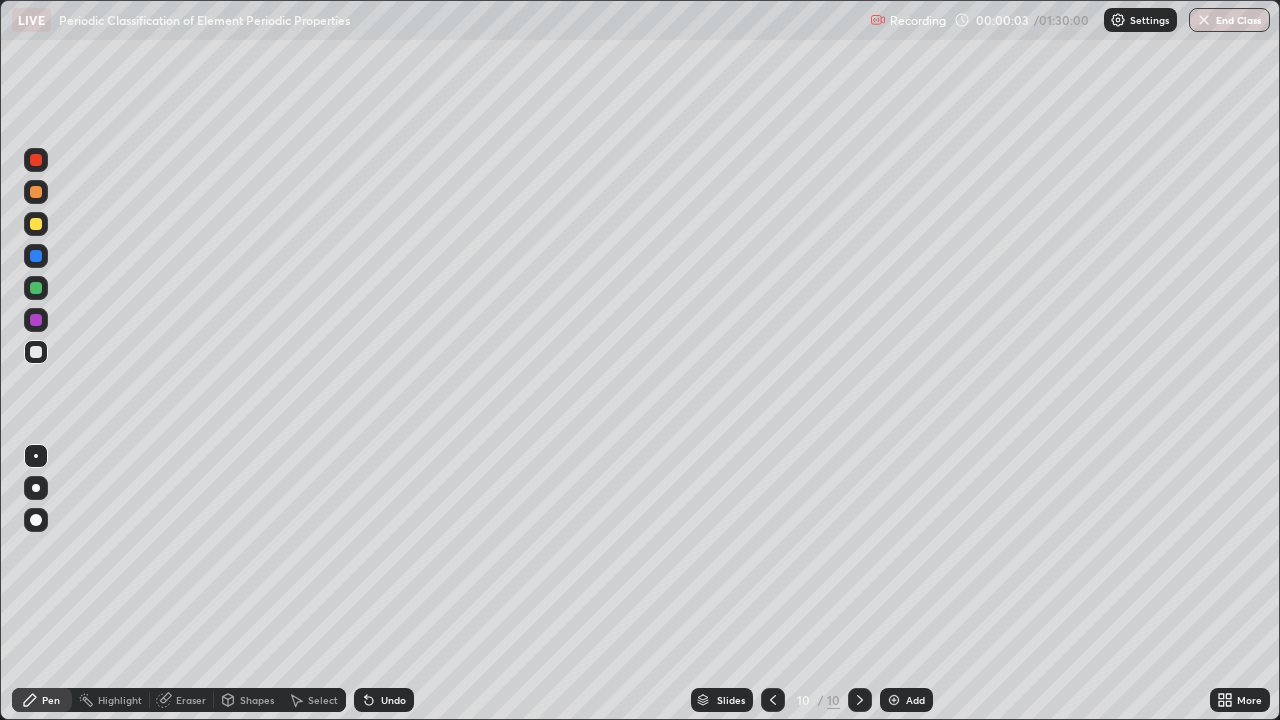 click at bounding box center (894, 700) 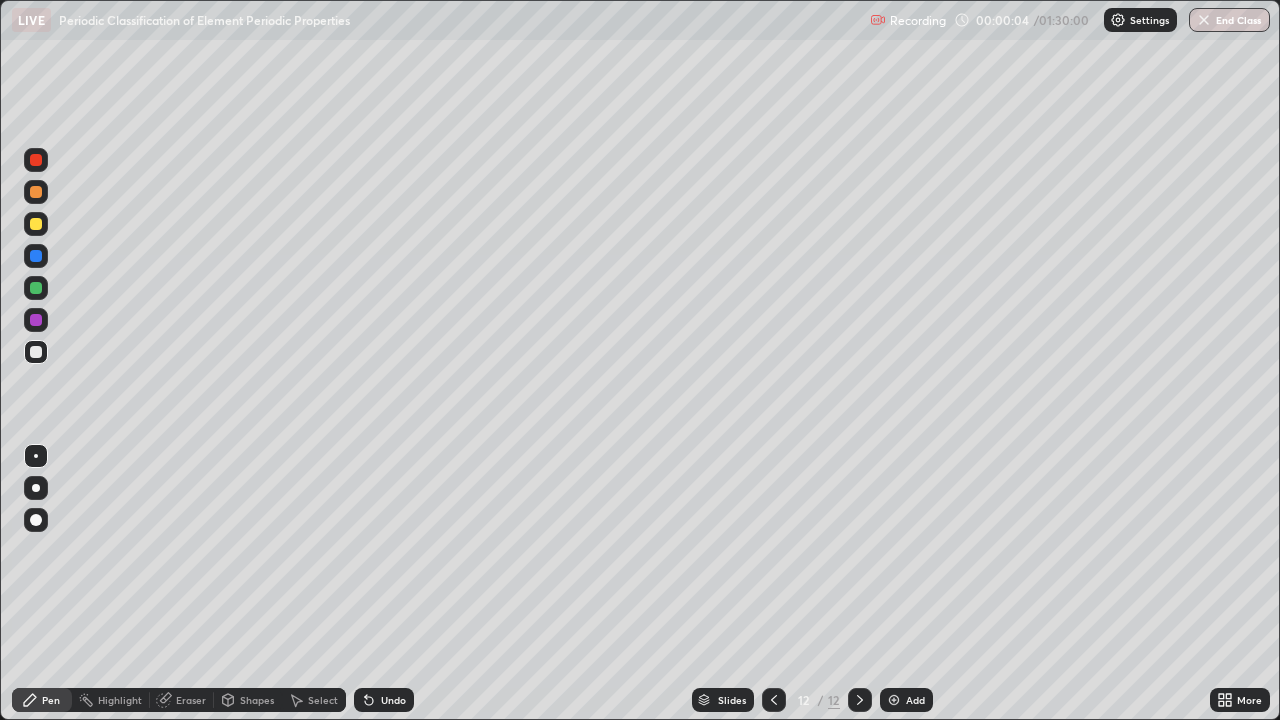 click 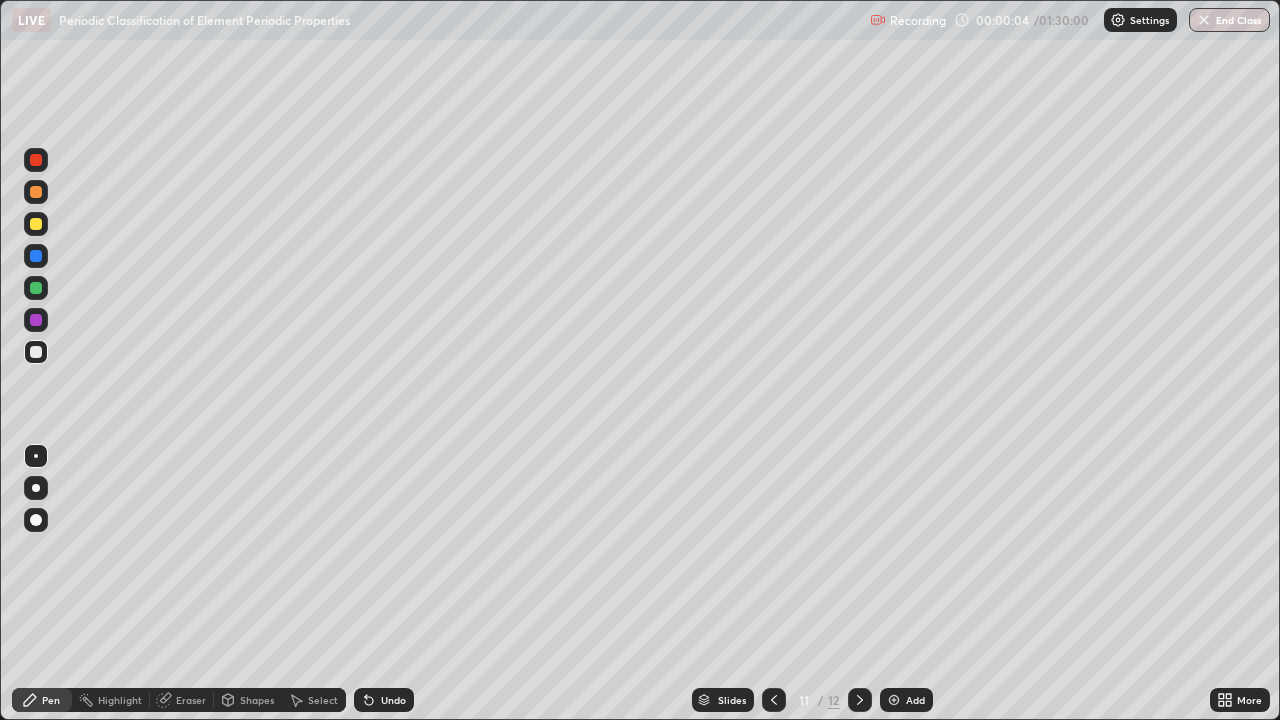 click 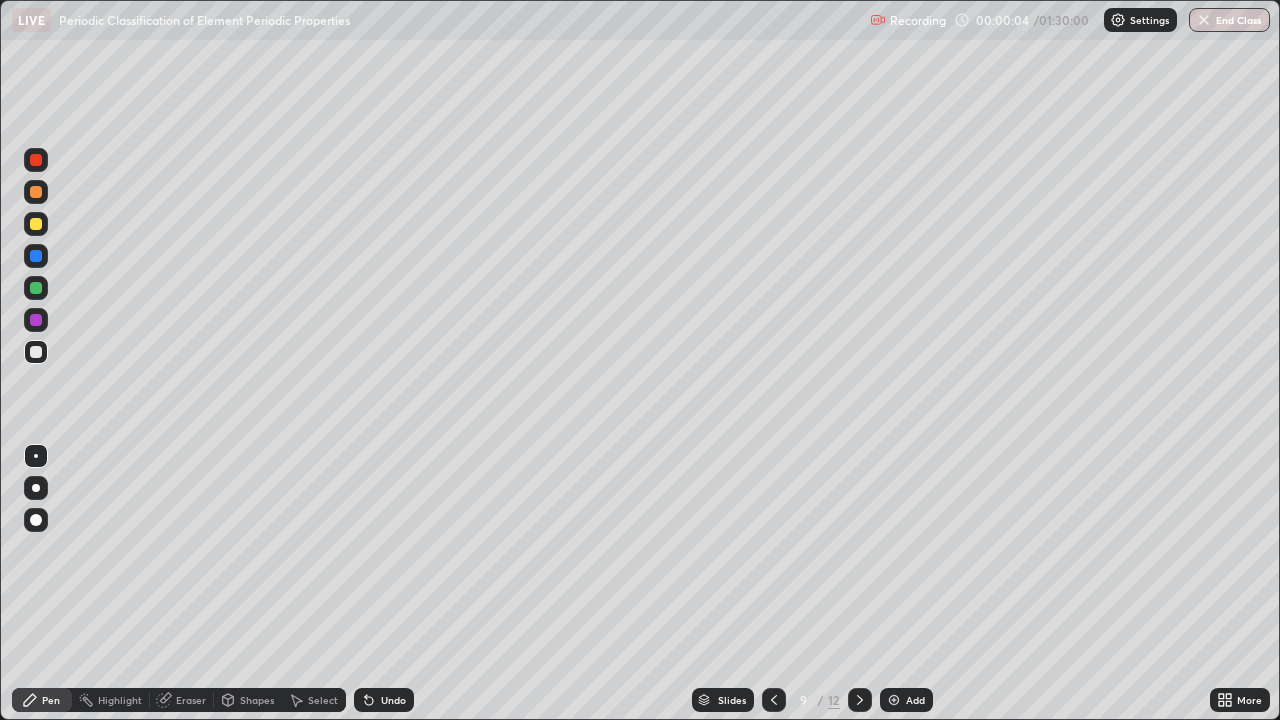 click 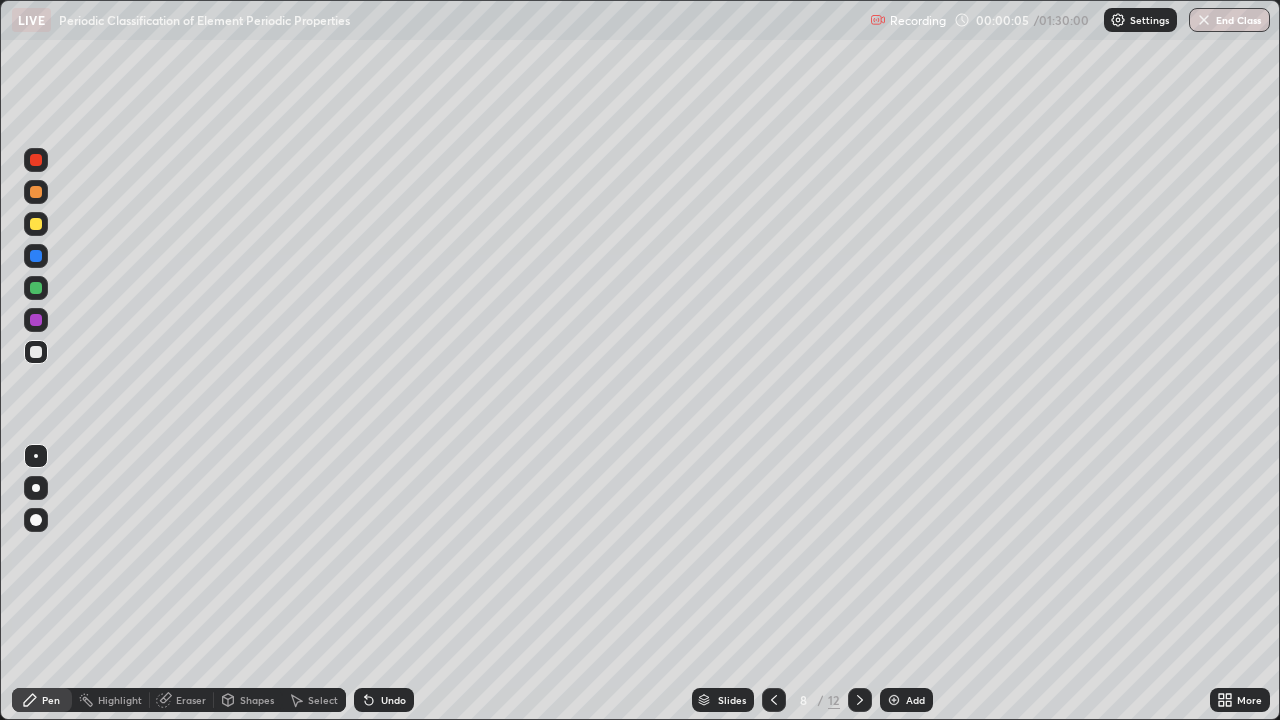 click 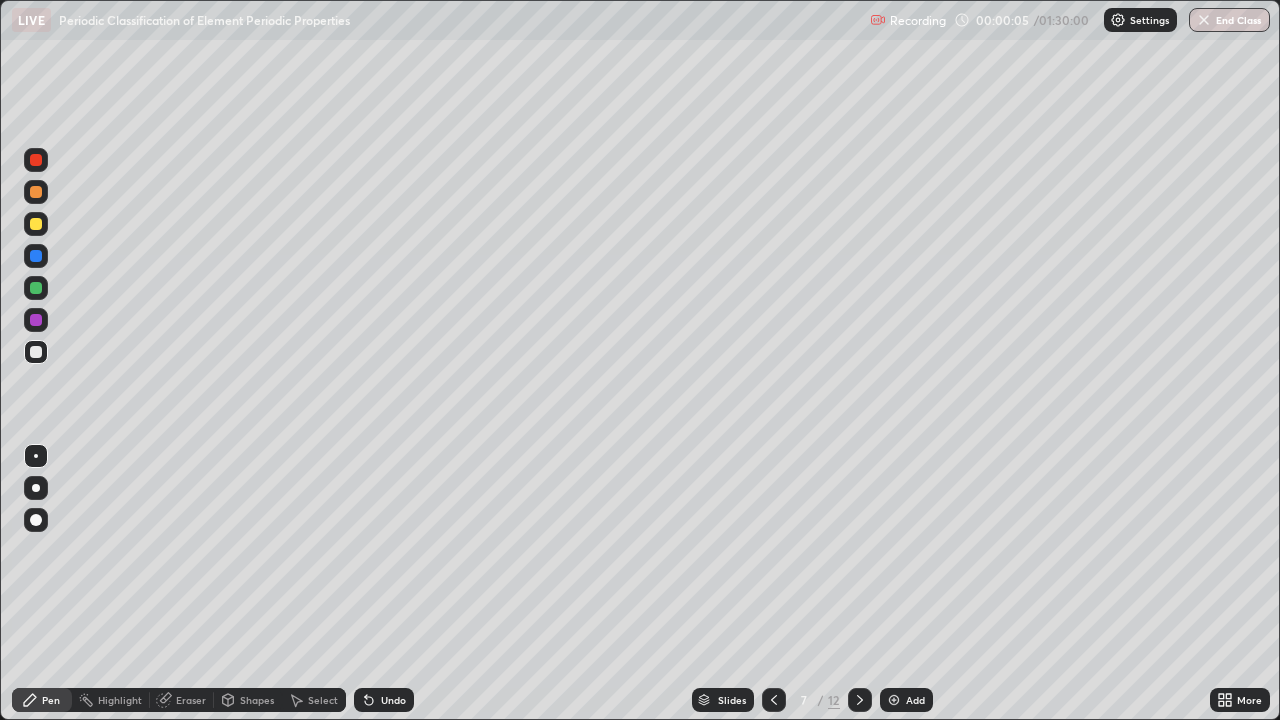 click 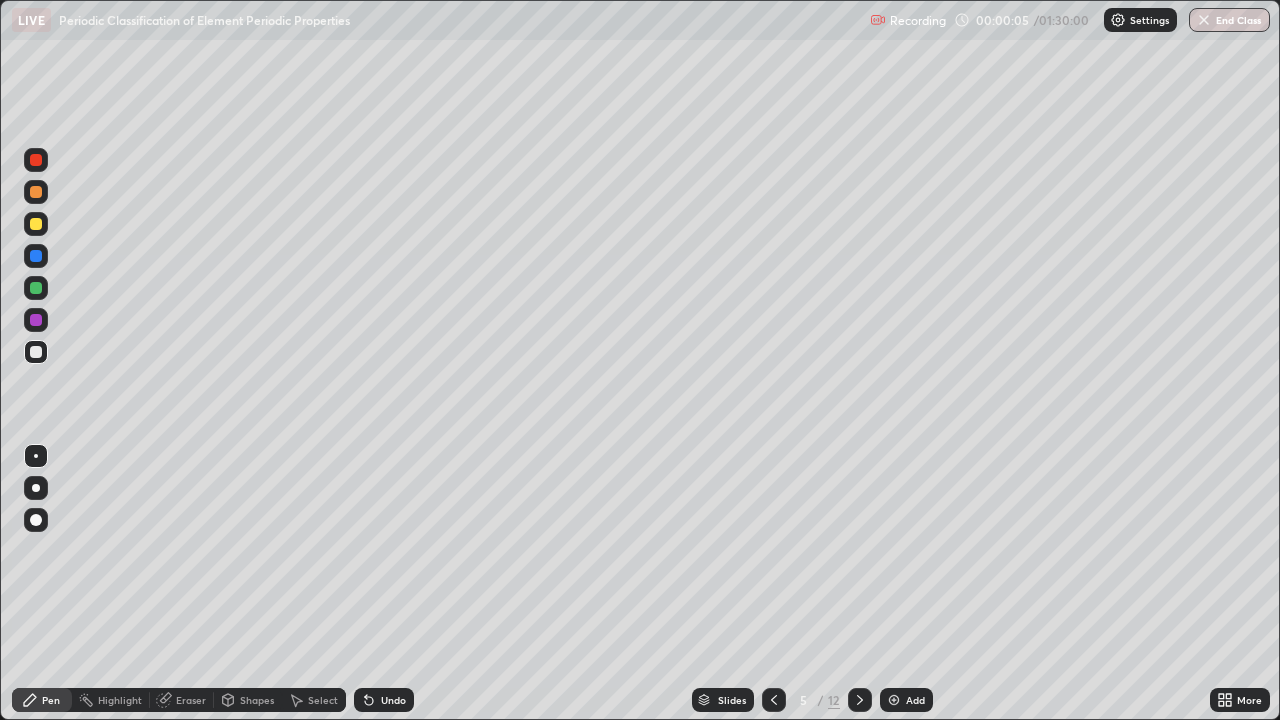 click 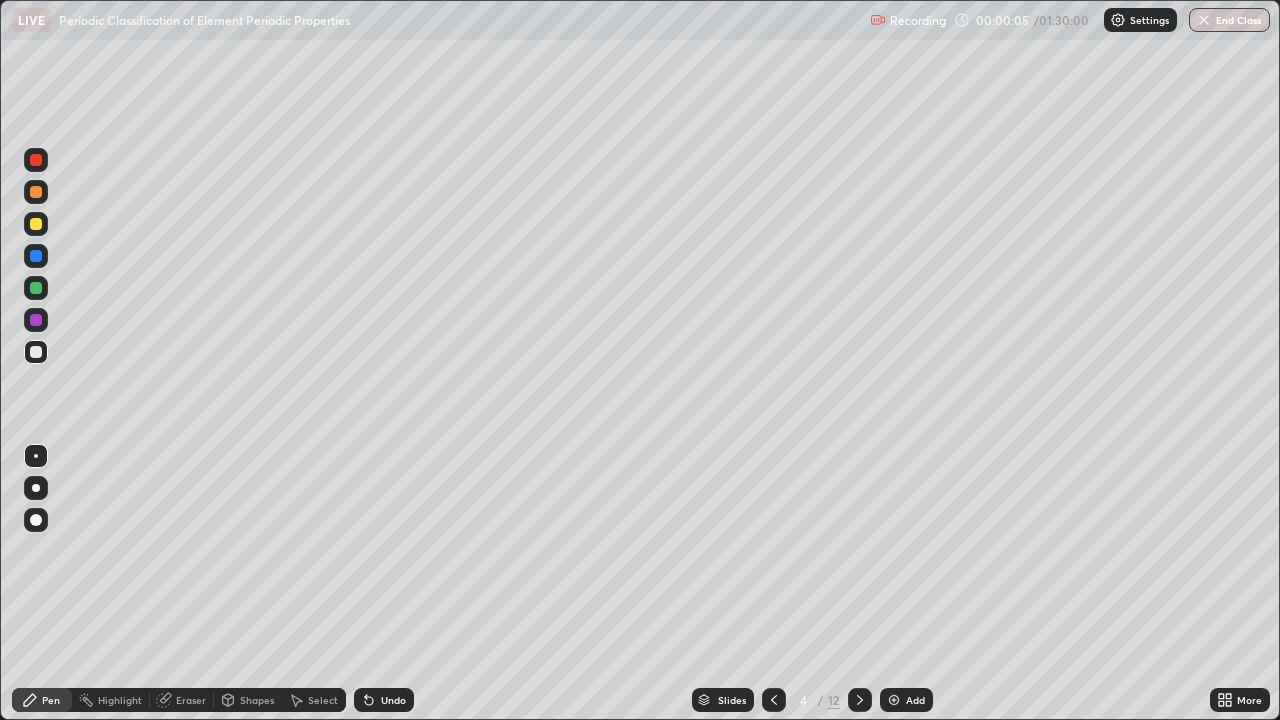 click 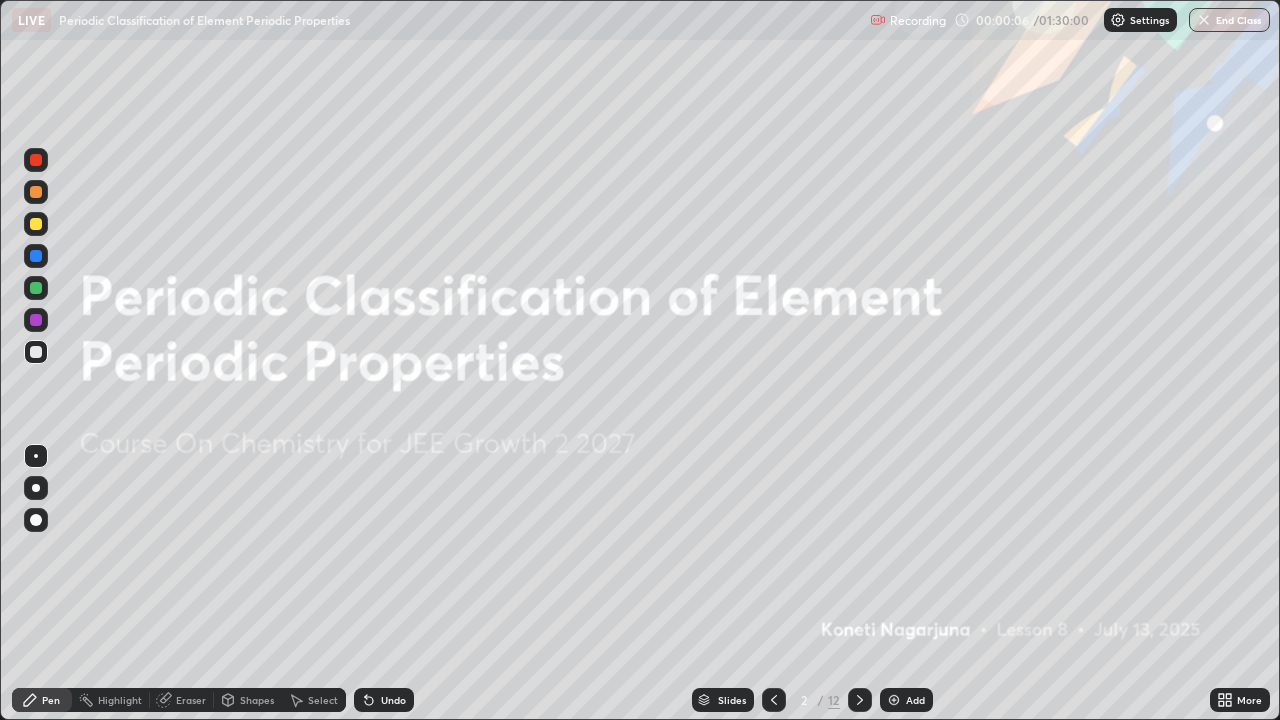 click 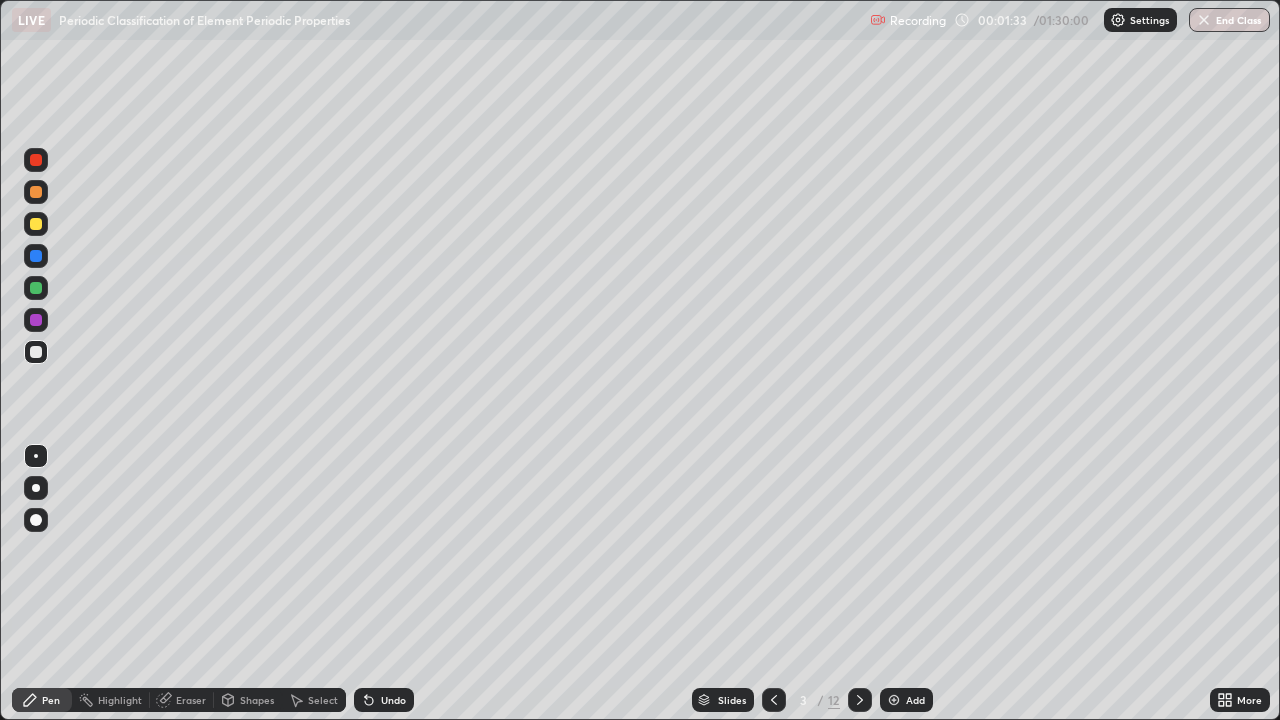 click at bounding box center [36, 224] 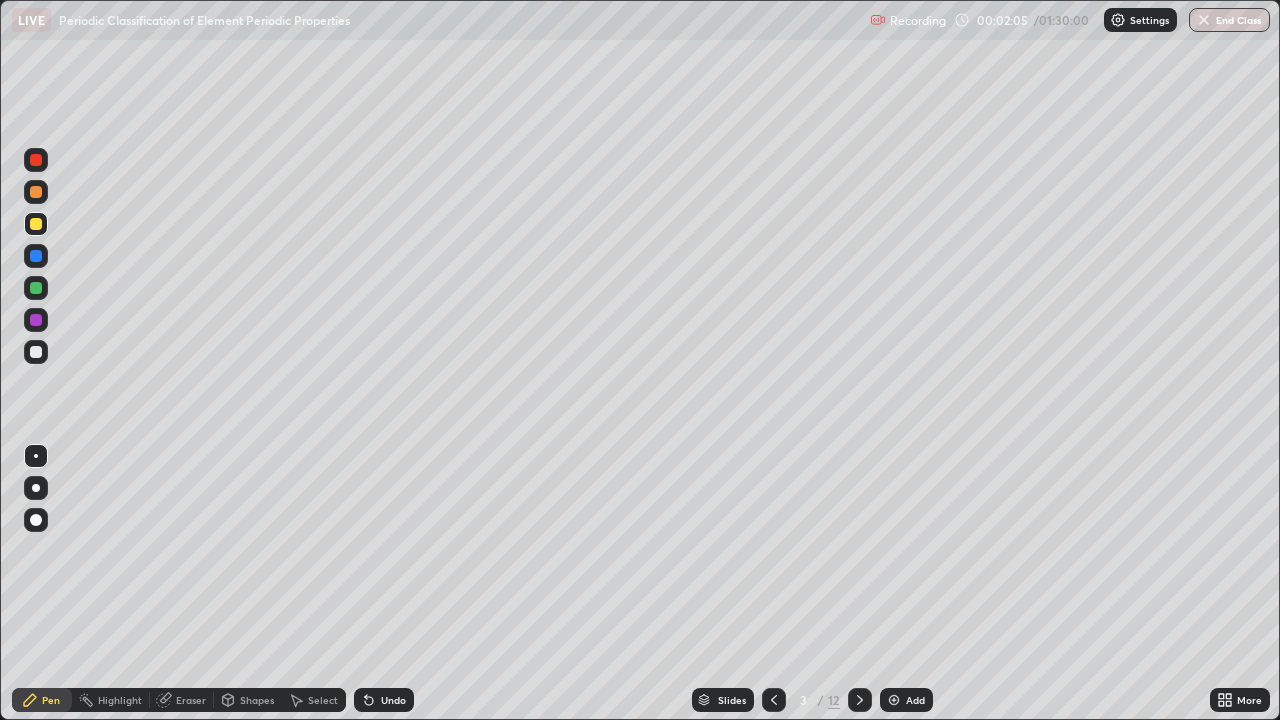 click at bounding box center (36, 256) 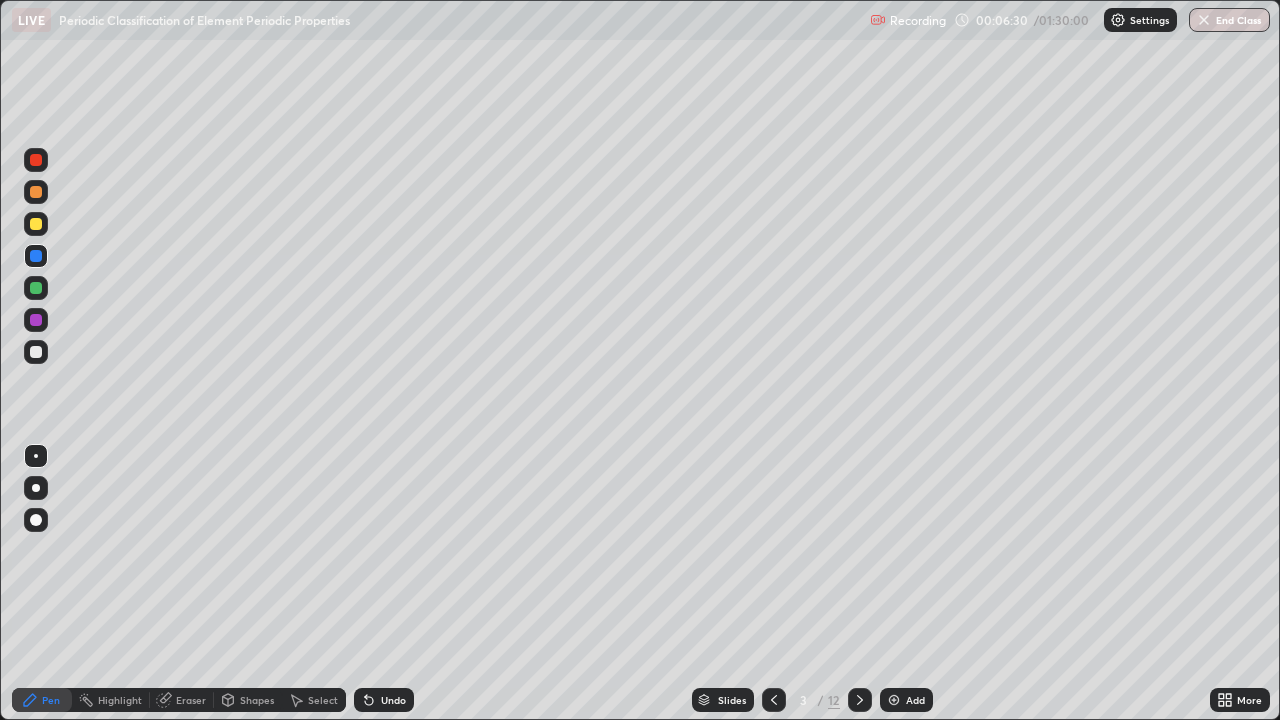 click 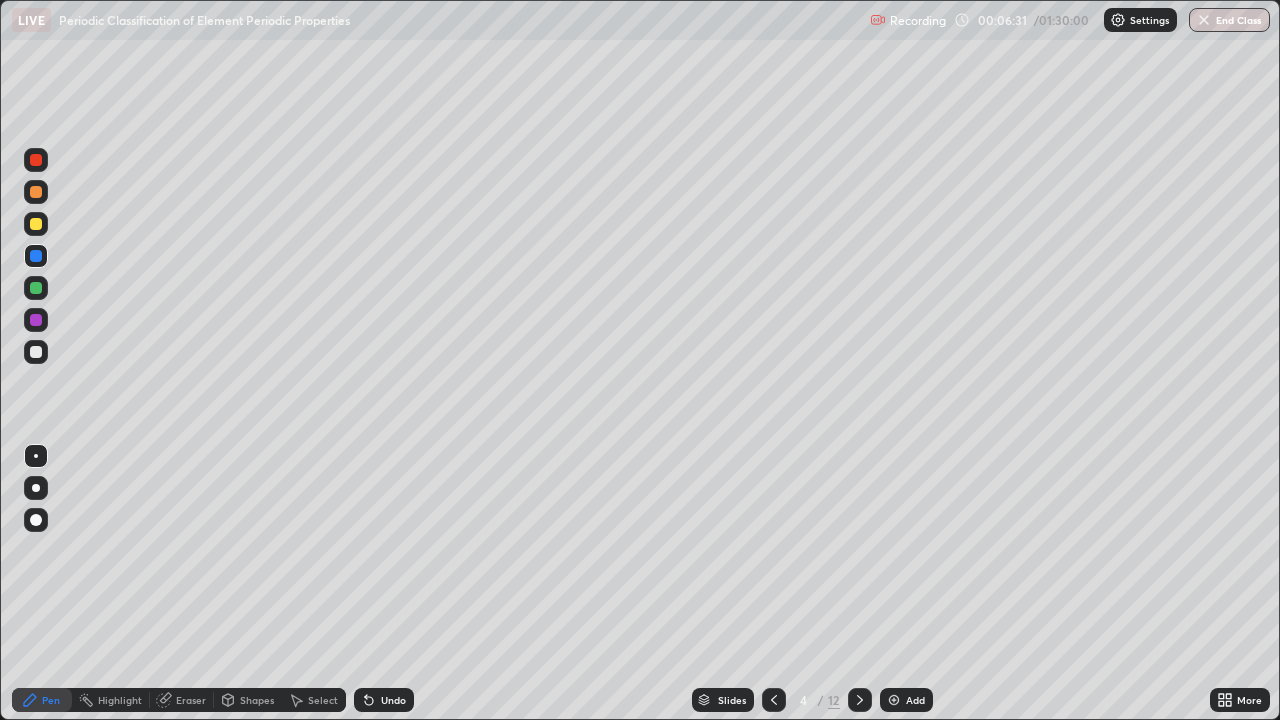 click at bounding box center (774, 700) 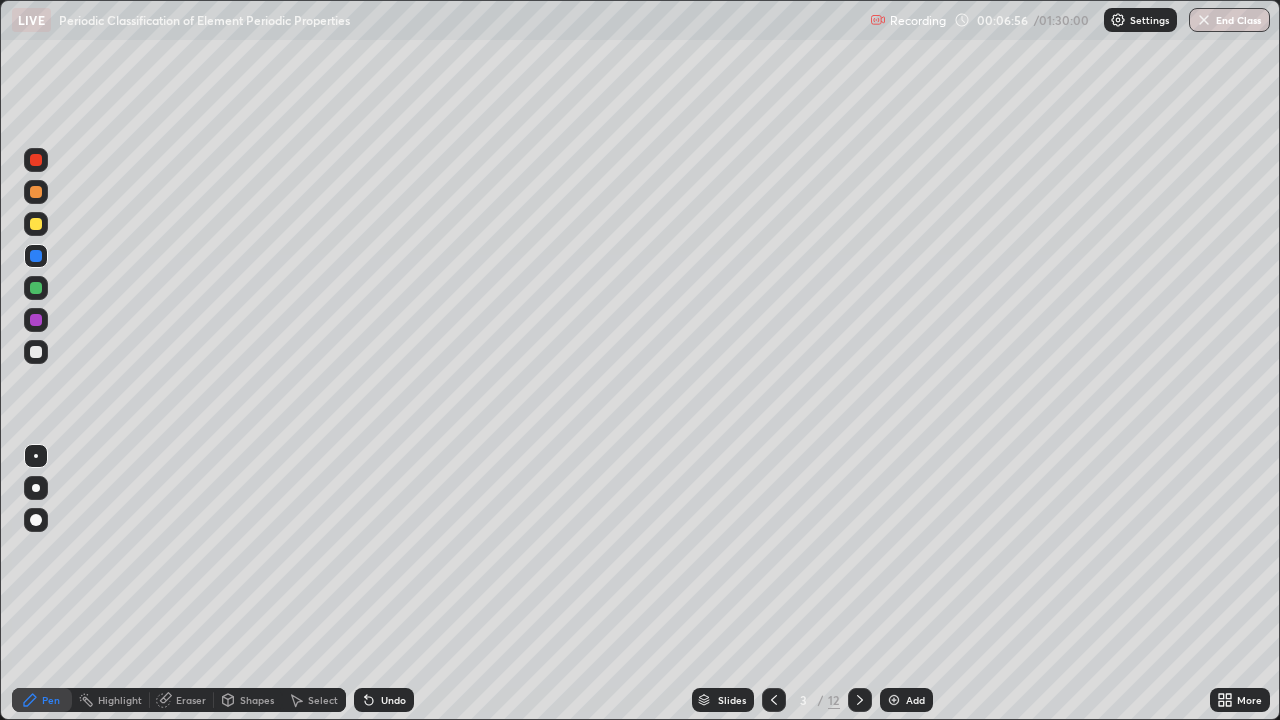 click at bounding box center (36, 352) 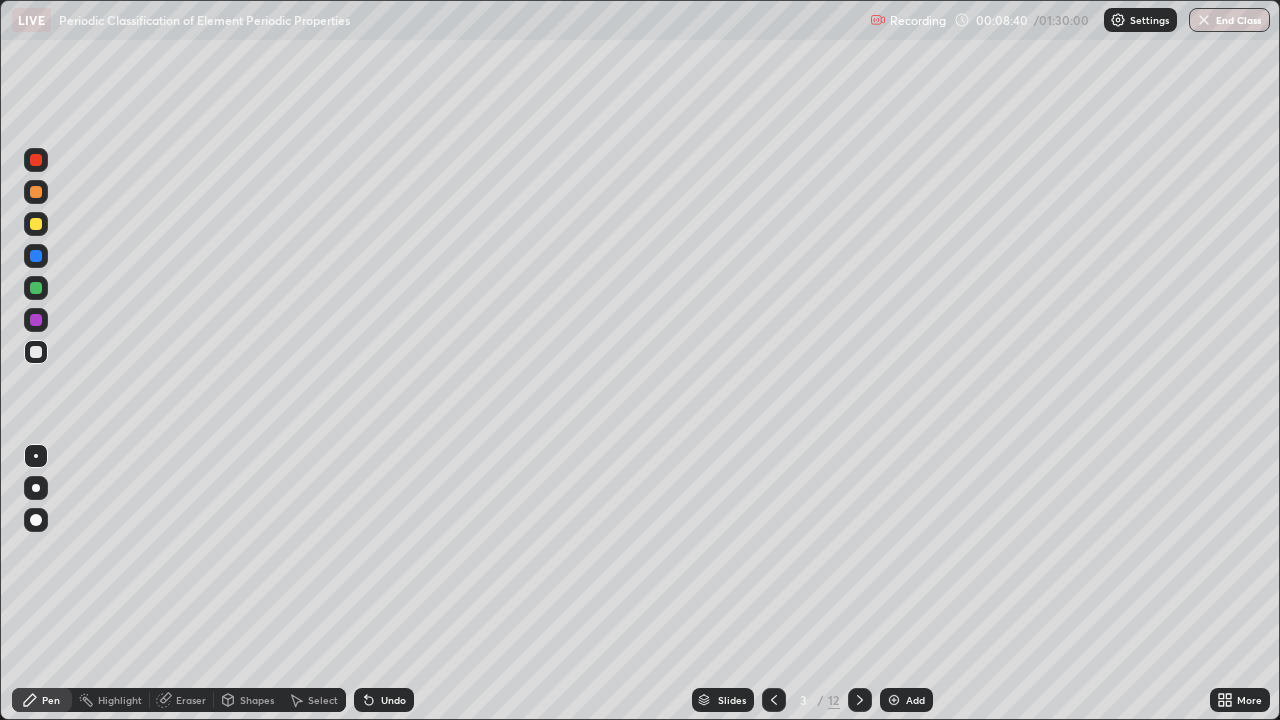 click 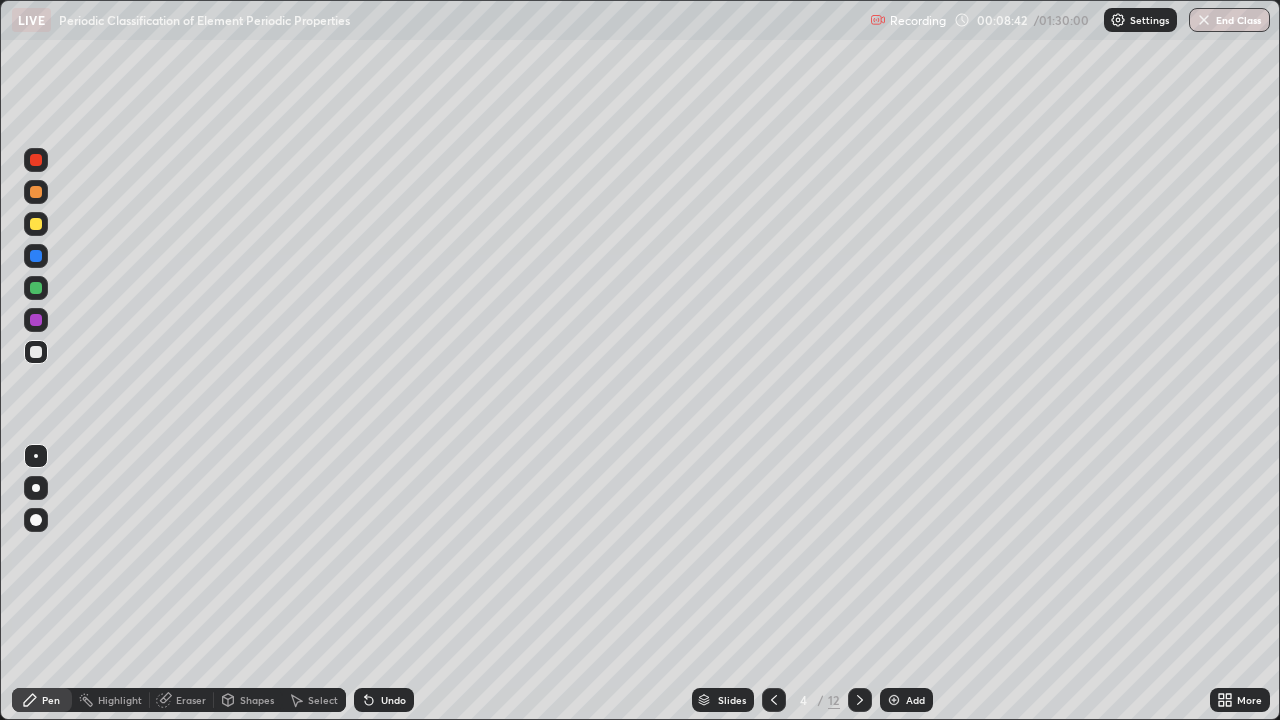 click at bounding box center (36, 256) 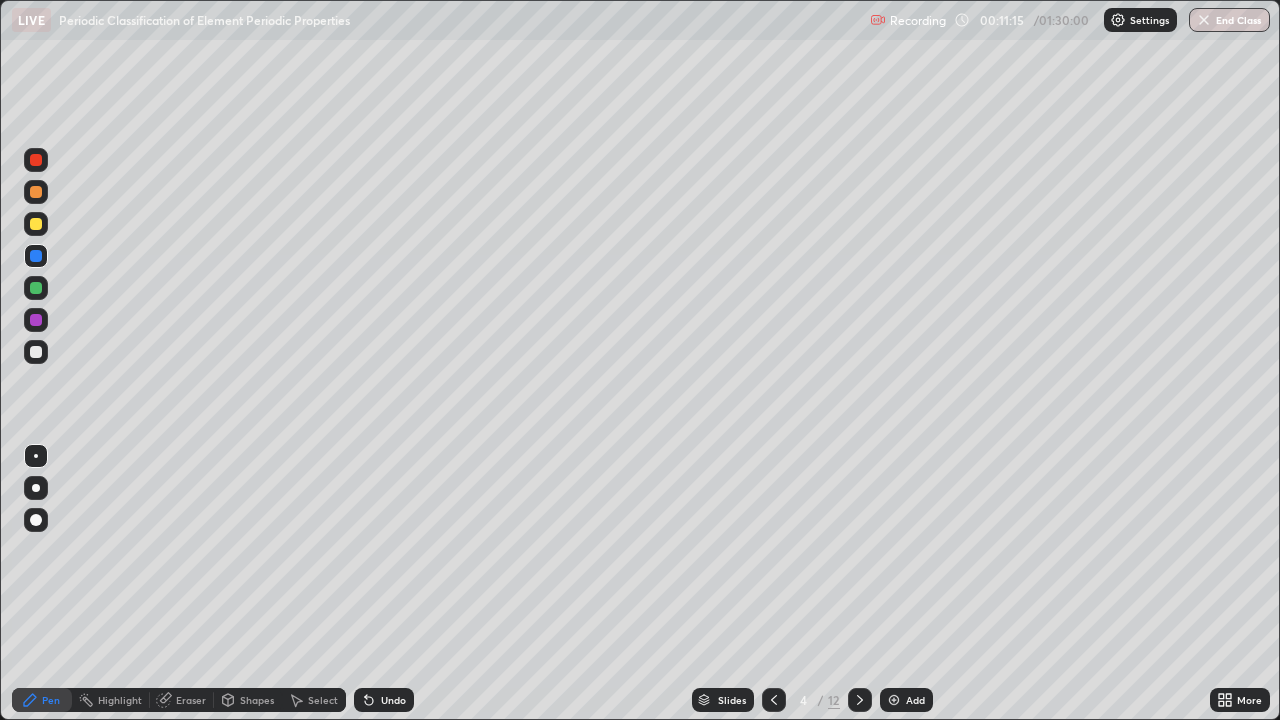 click at bounding box center (36, 288) 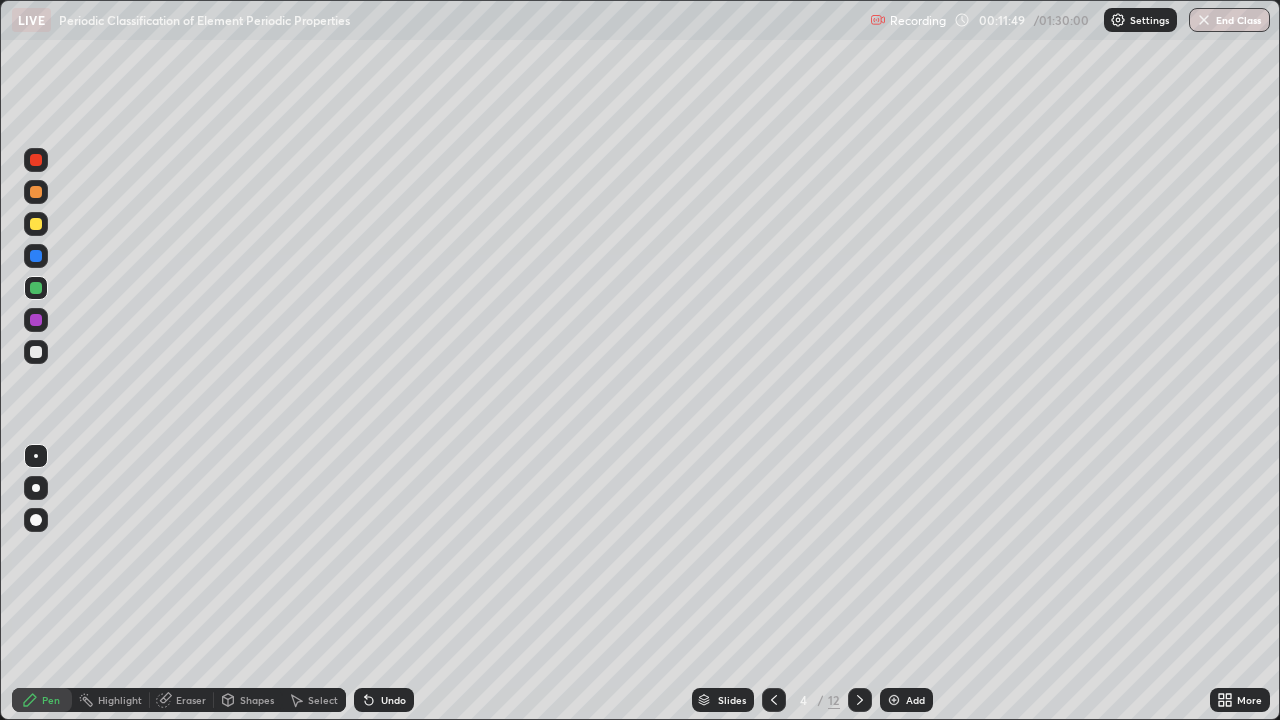 click at bounding box center [36, 288] 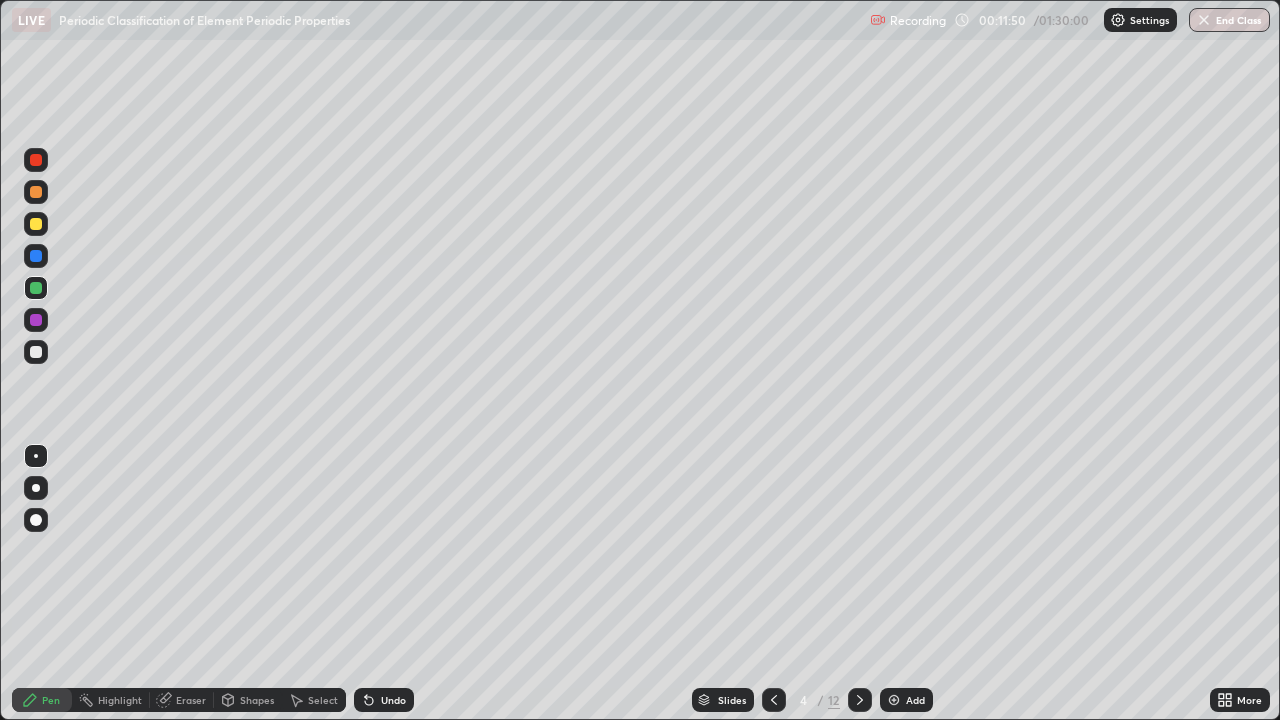 click at bounding box center [36, 224] 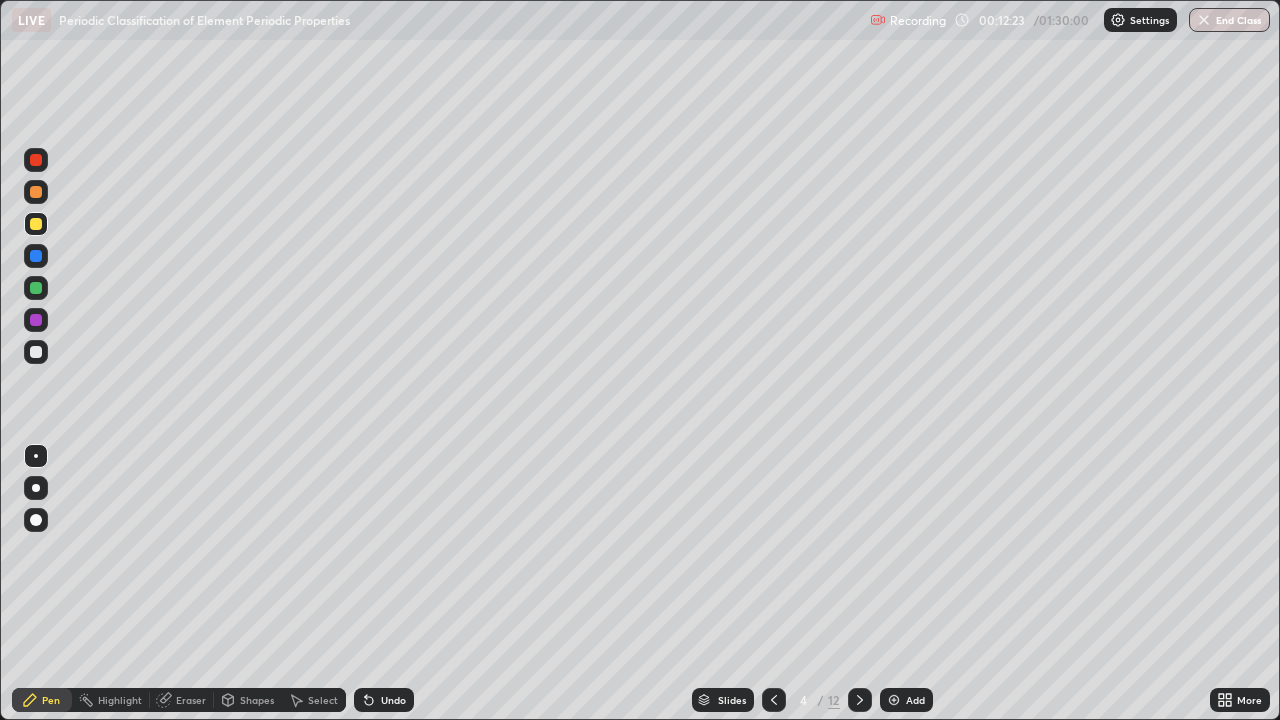 click at bounding box center [36, 224] 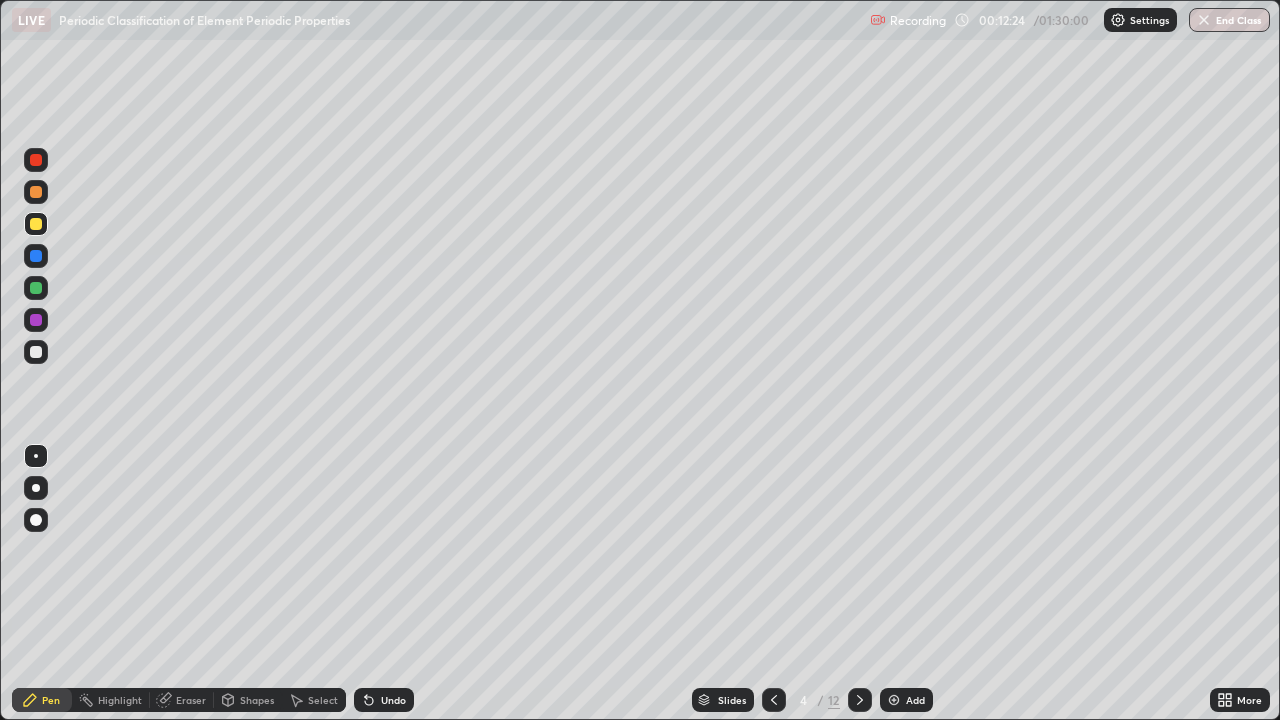 click at bounding box center [36, 192] 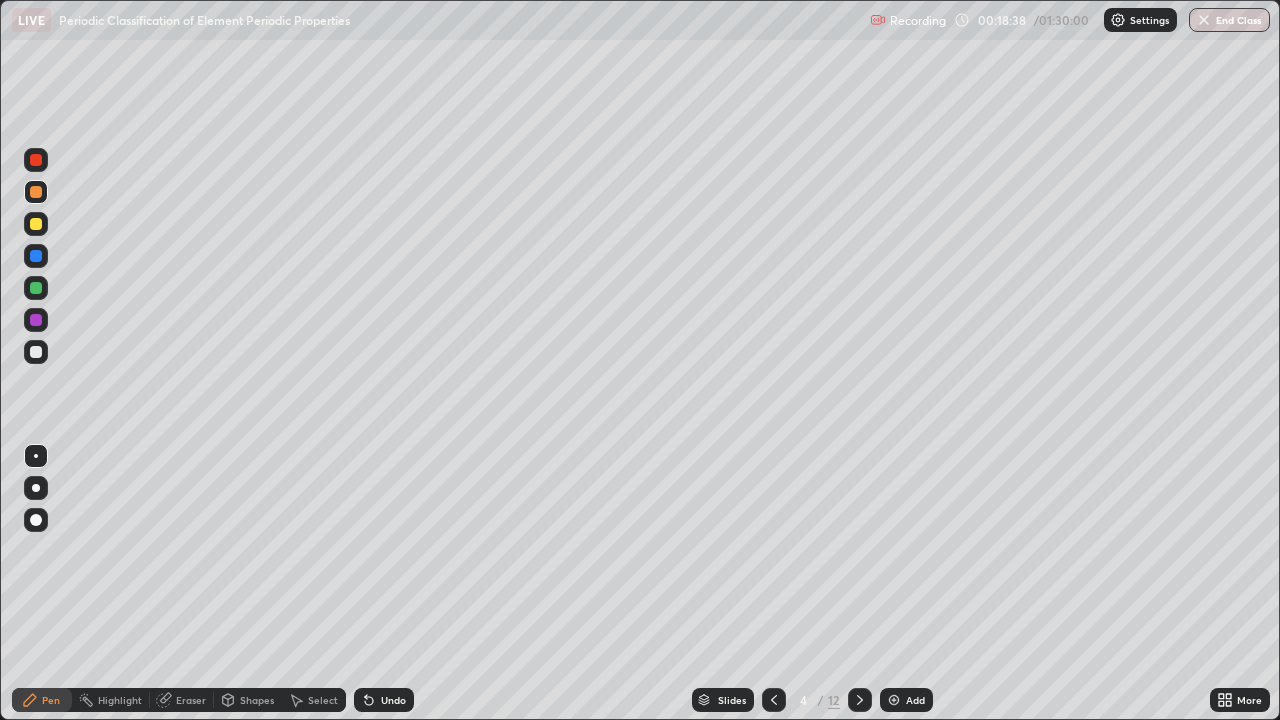 click at bounding box center (36, 352) 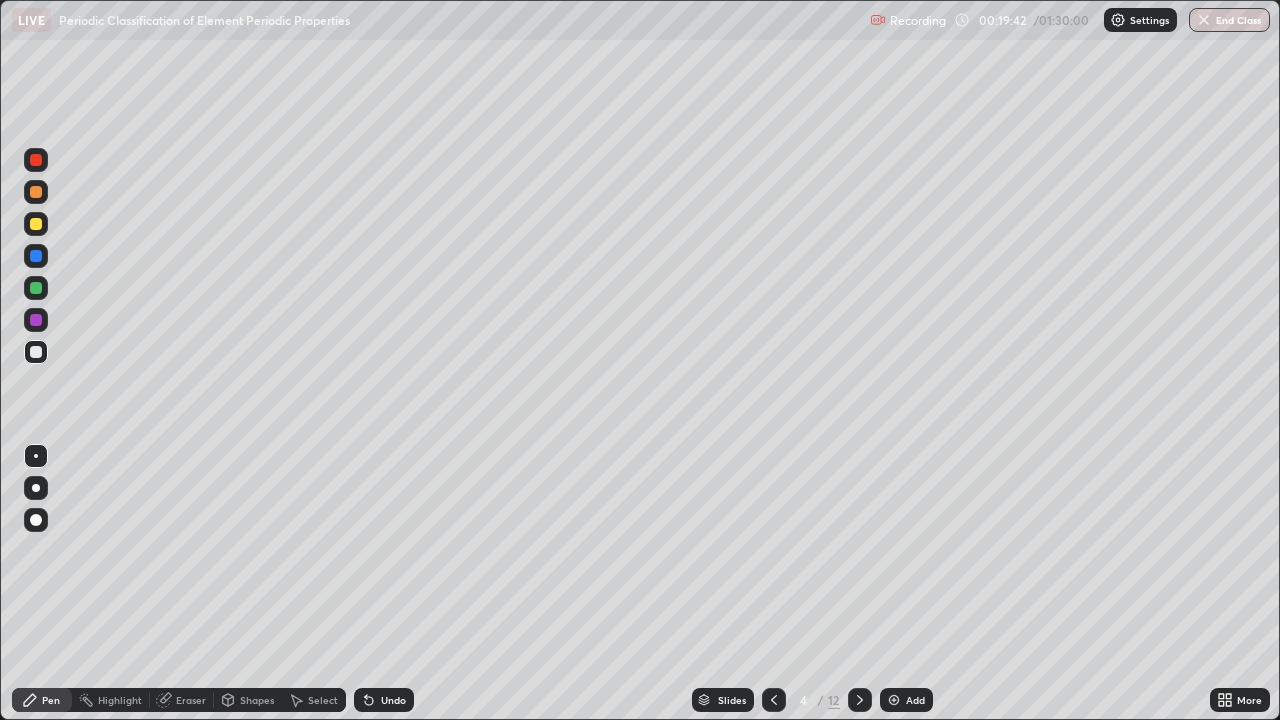 click 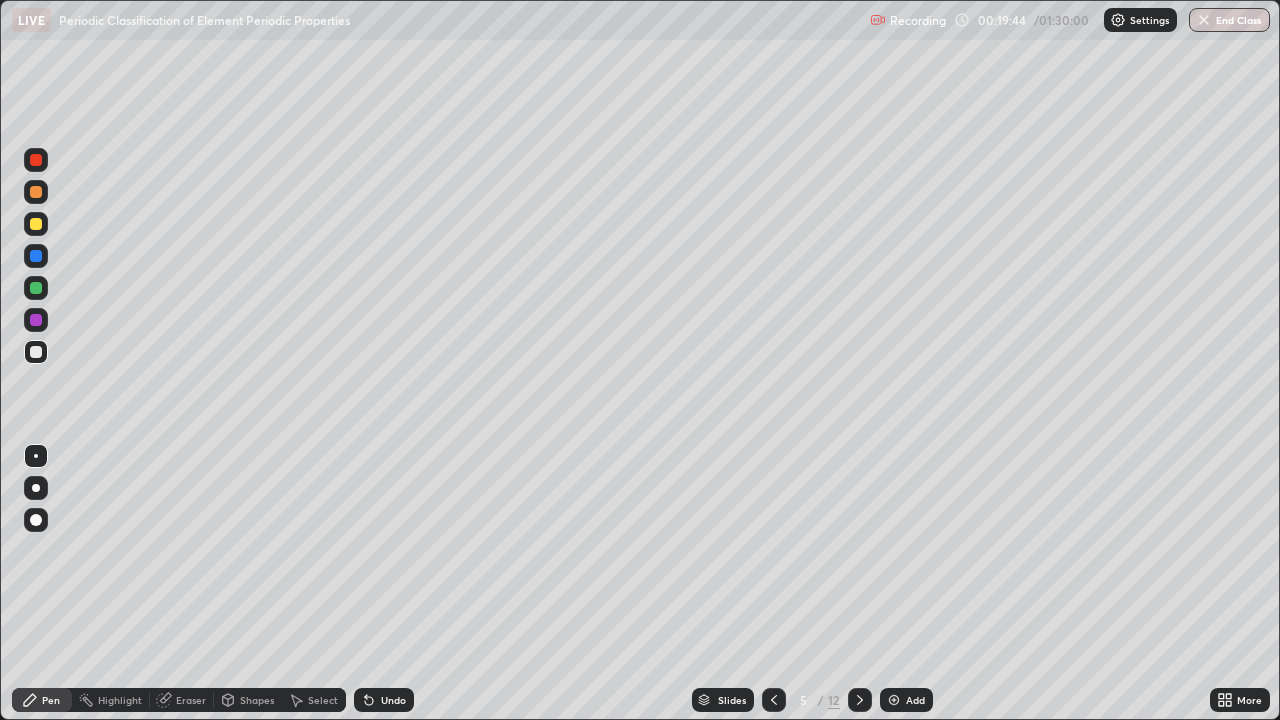 click at bounding box center (36, 224) 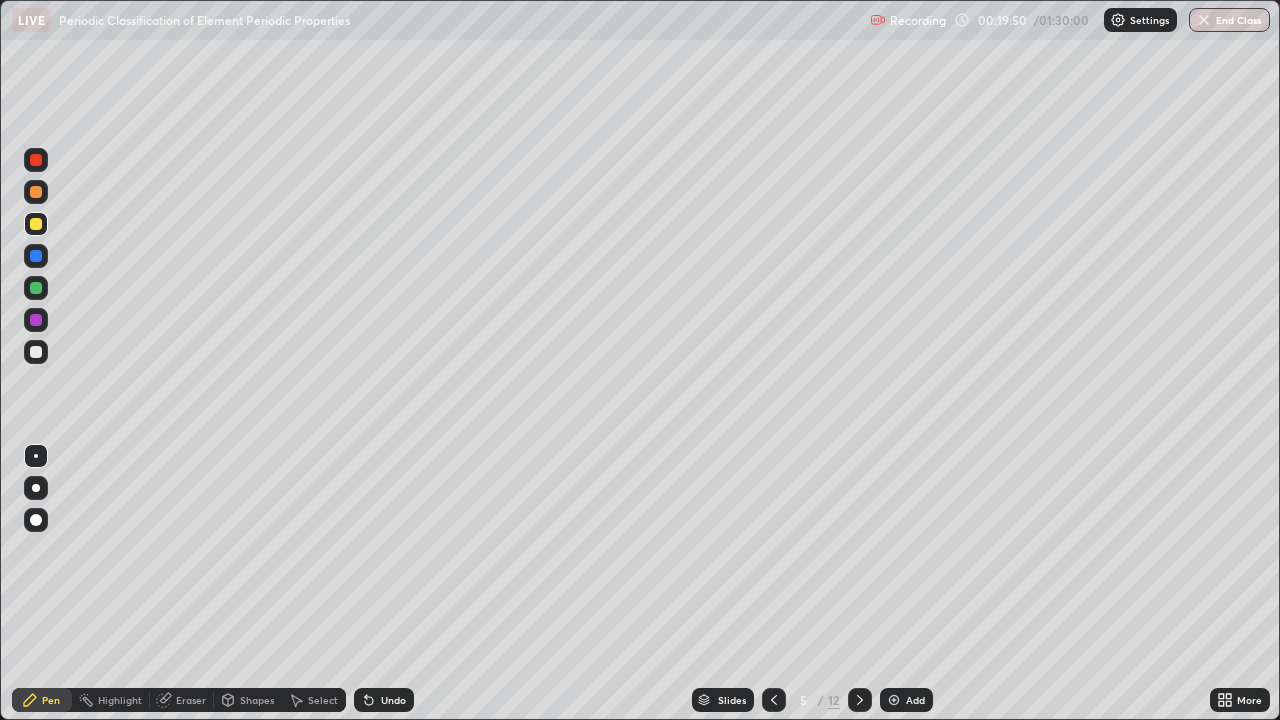 click at bounding box center (36, 192) 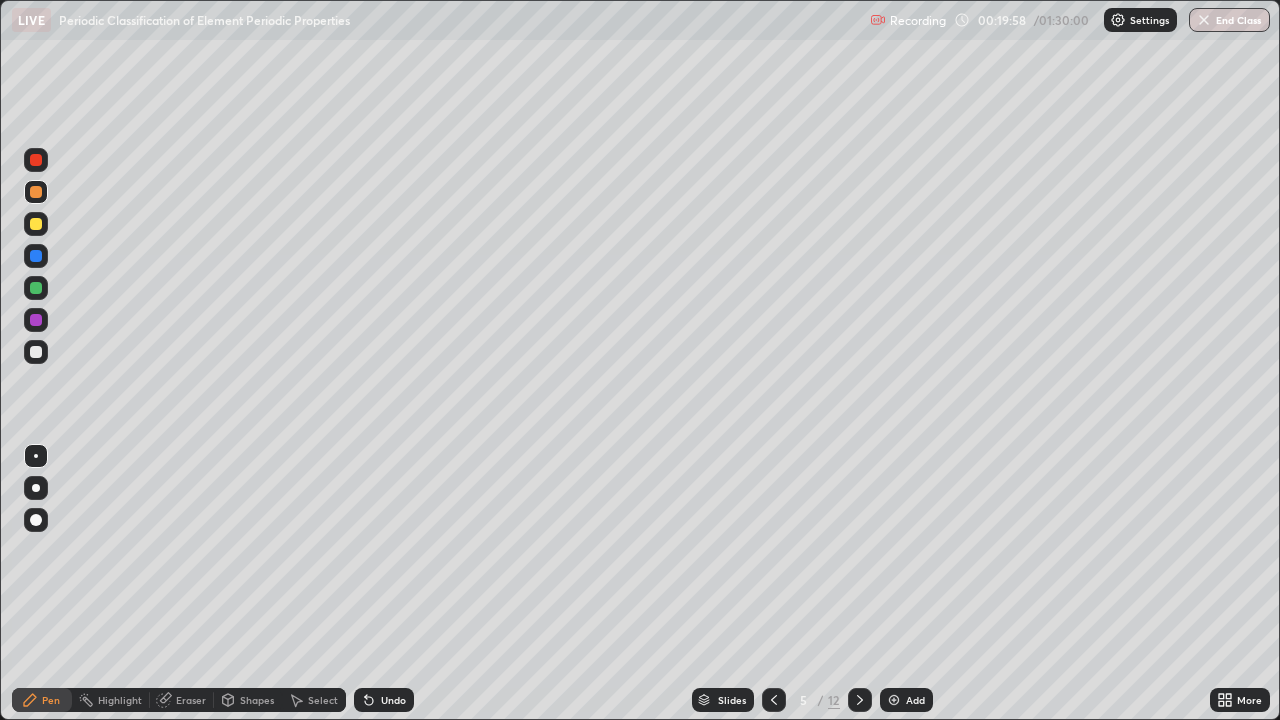 click at bounding box center (36, 352) 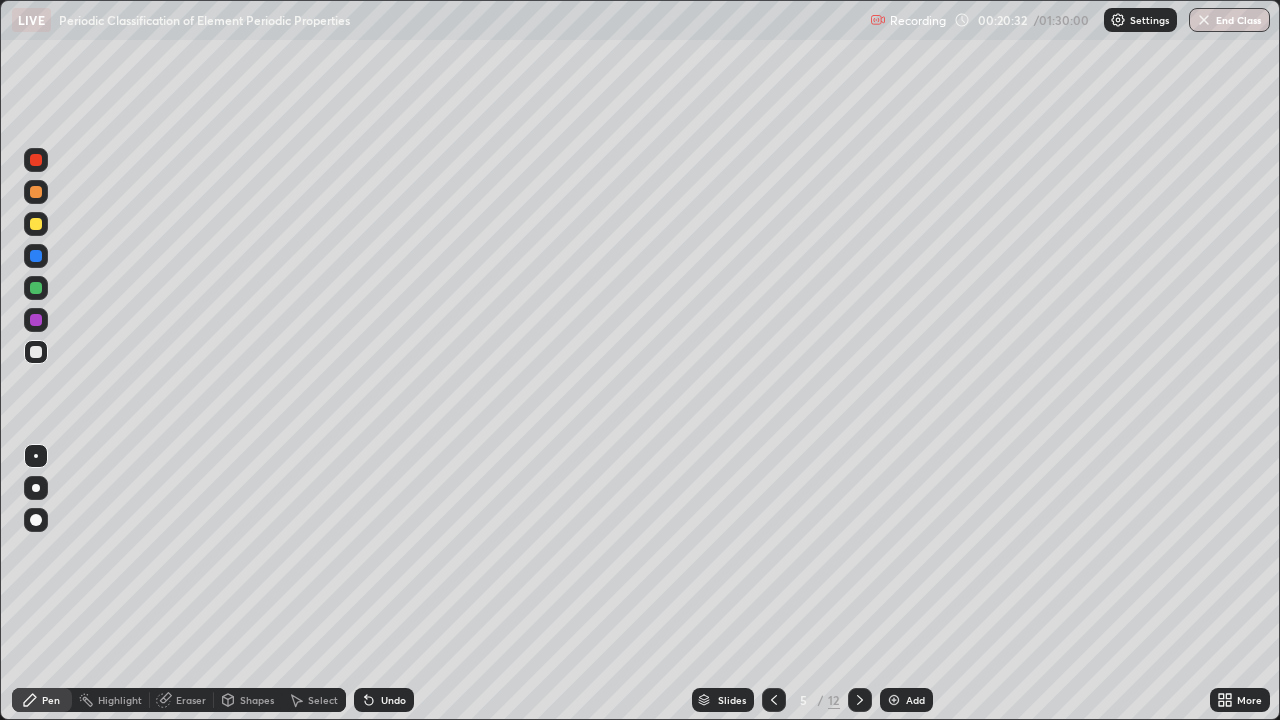 click at bounding box center [36, 288] 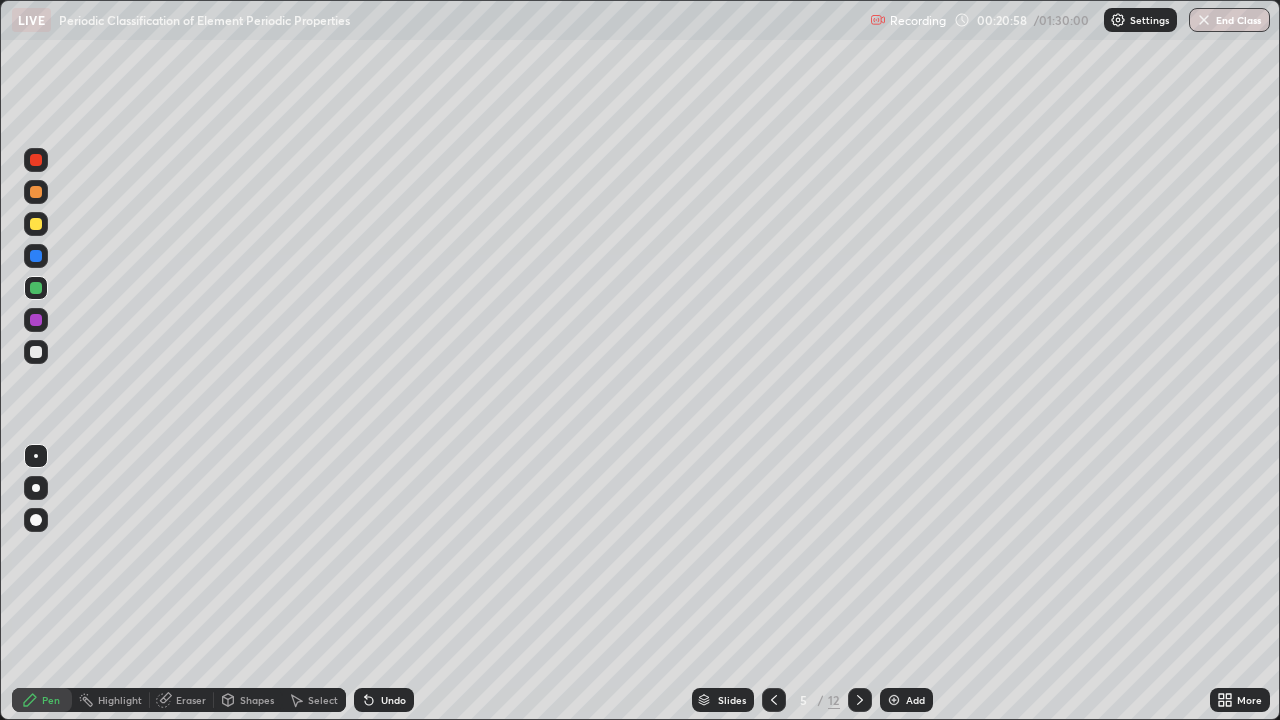 click at bounding box center [36, 320] 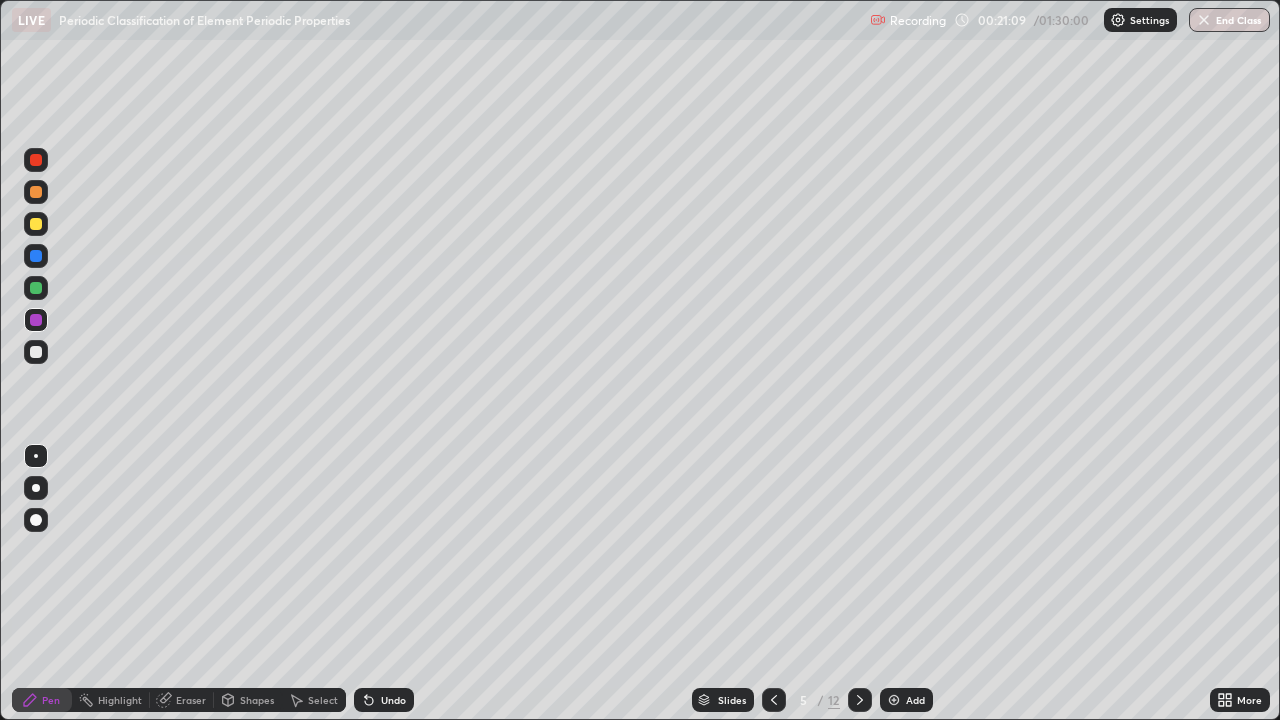 click at bounding box center [36, 352] 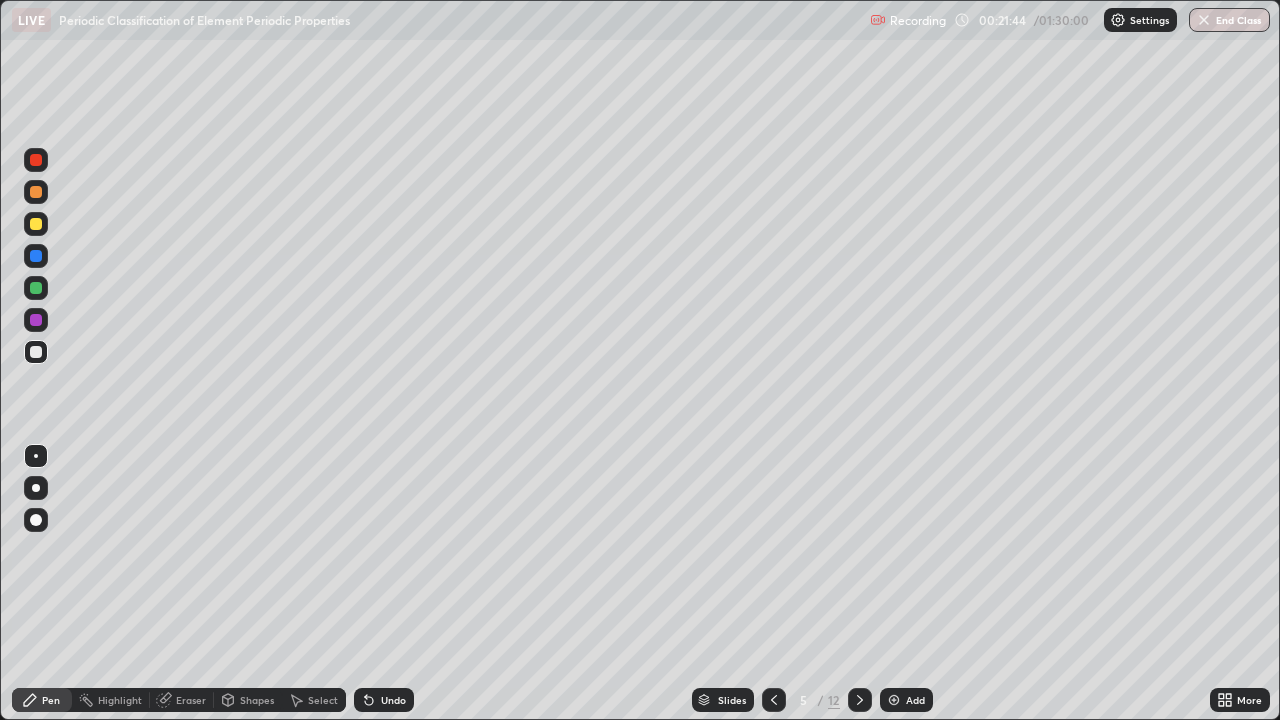 click at bounding box center (36, 224) 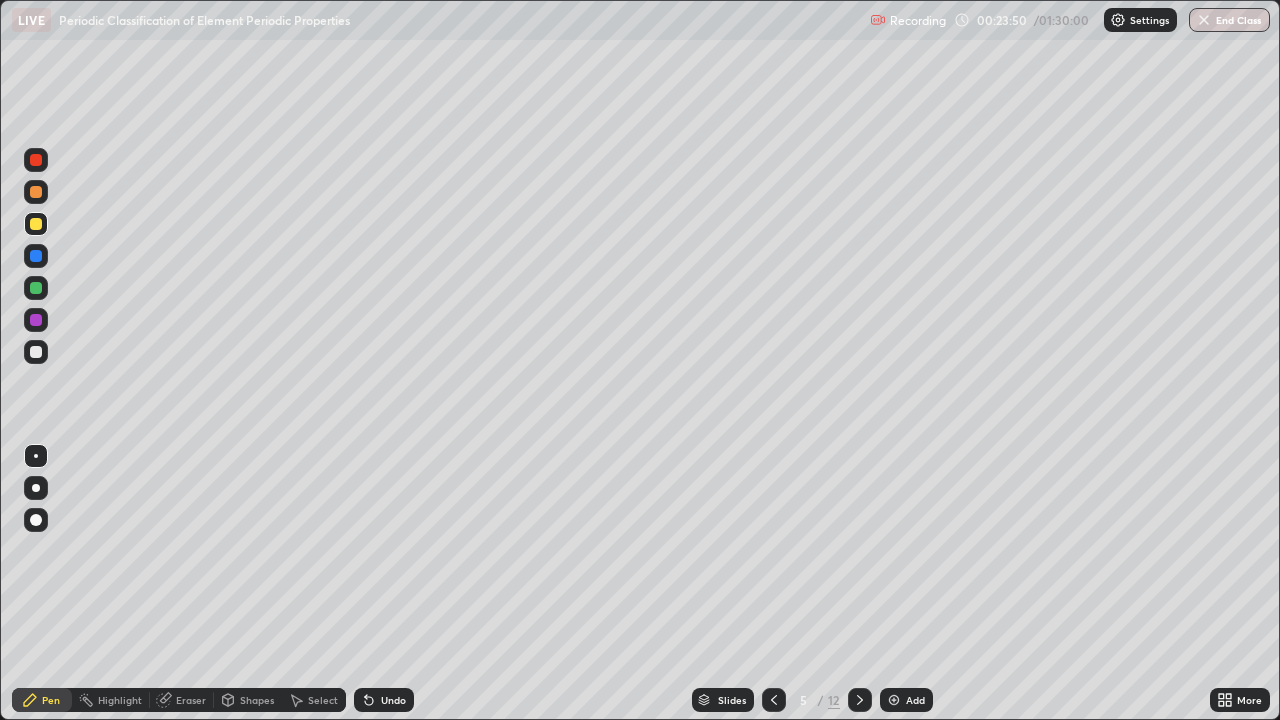 click on "Undo" at bounding box center [384, 700] 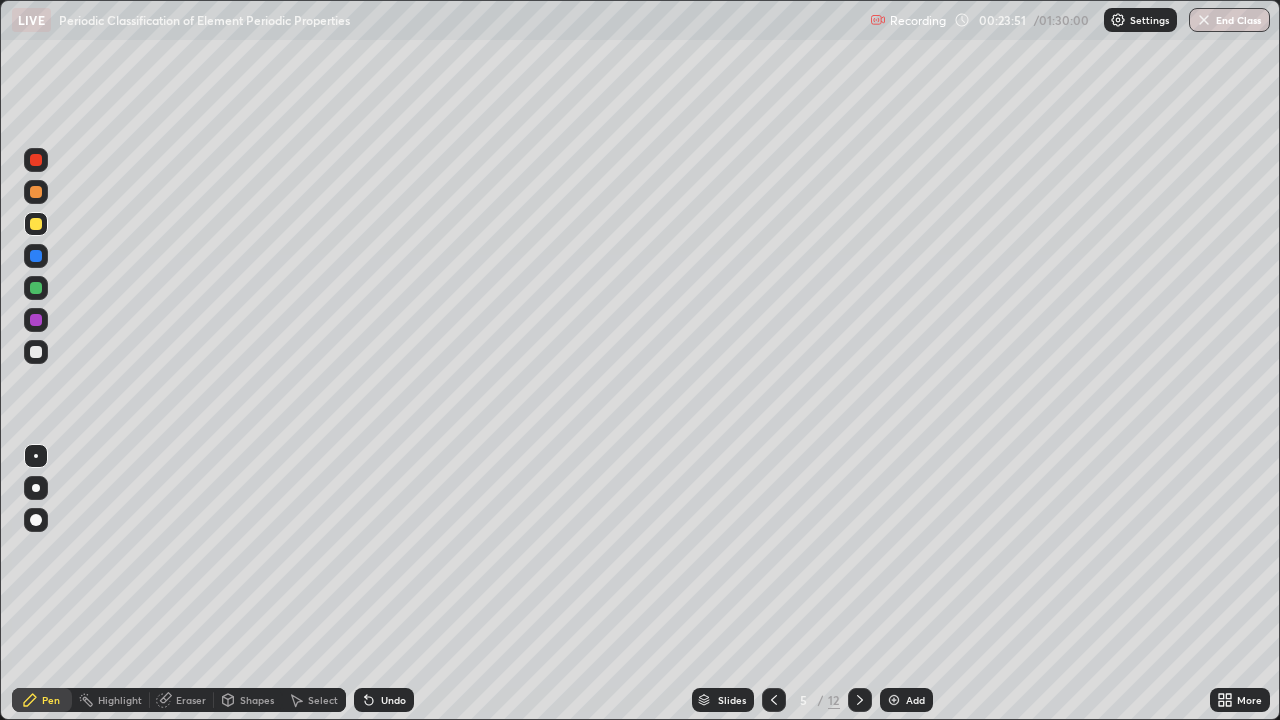 click on "Undo" at bounding box center [393, 700] 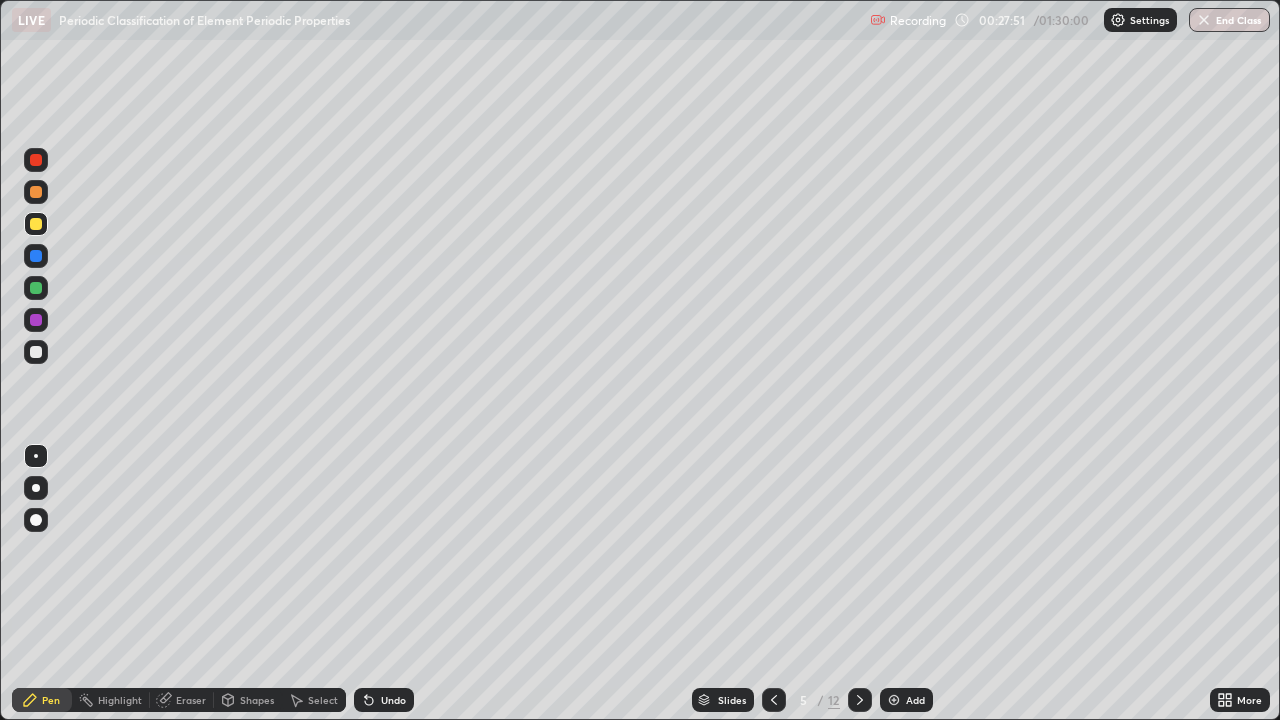 click 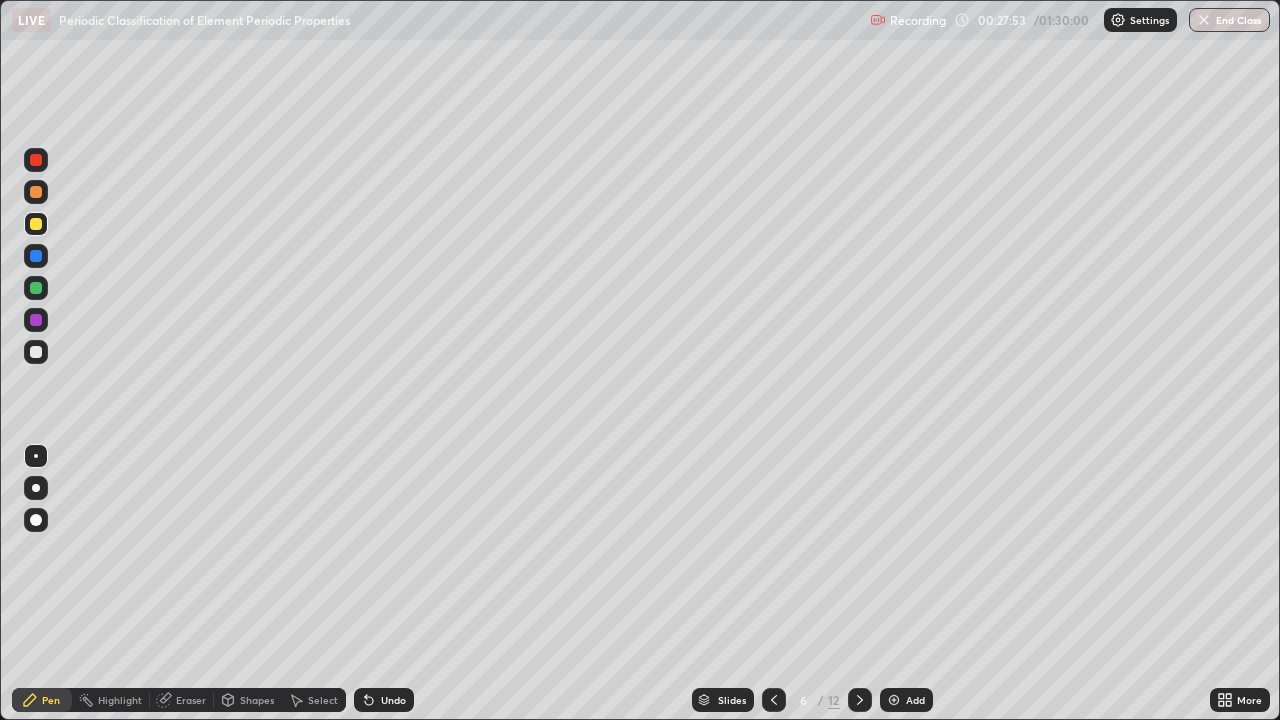 click at bounding box center (36, 160) 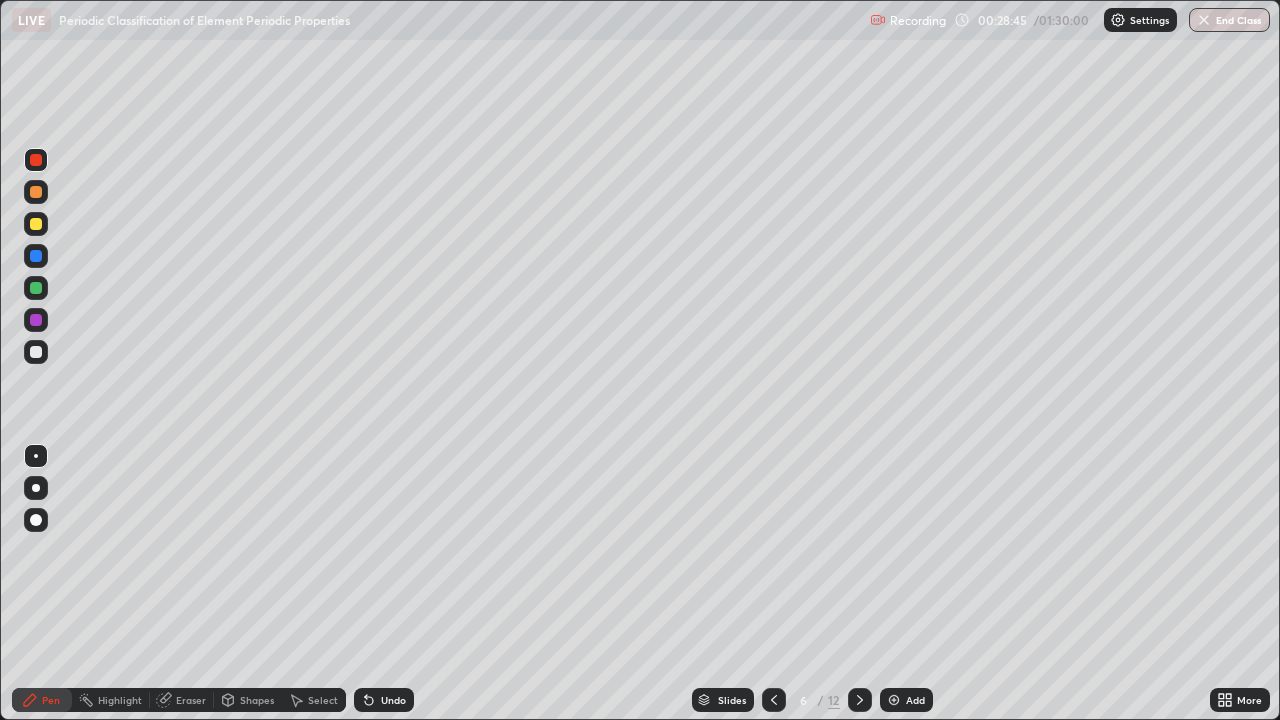 click at bounding box center [36, 256] 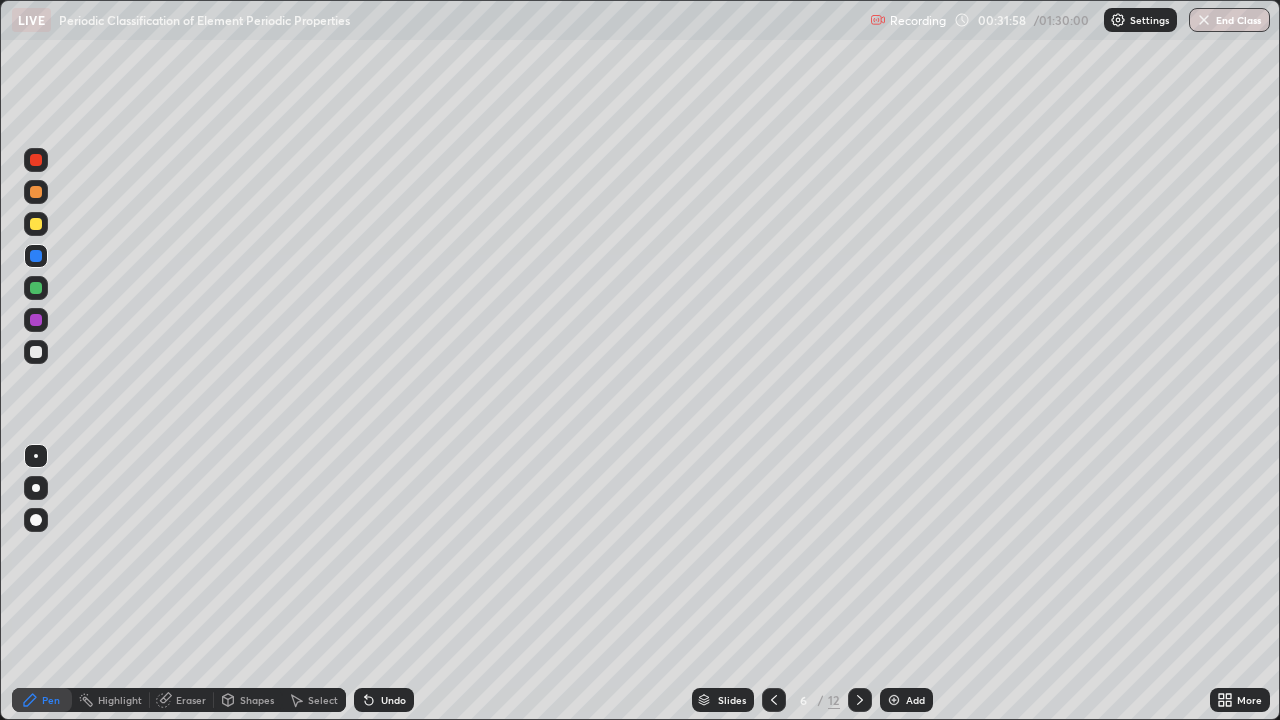 click at bounding box center (36, 320) 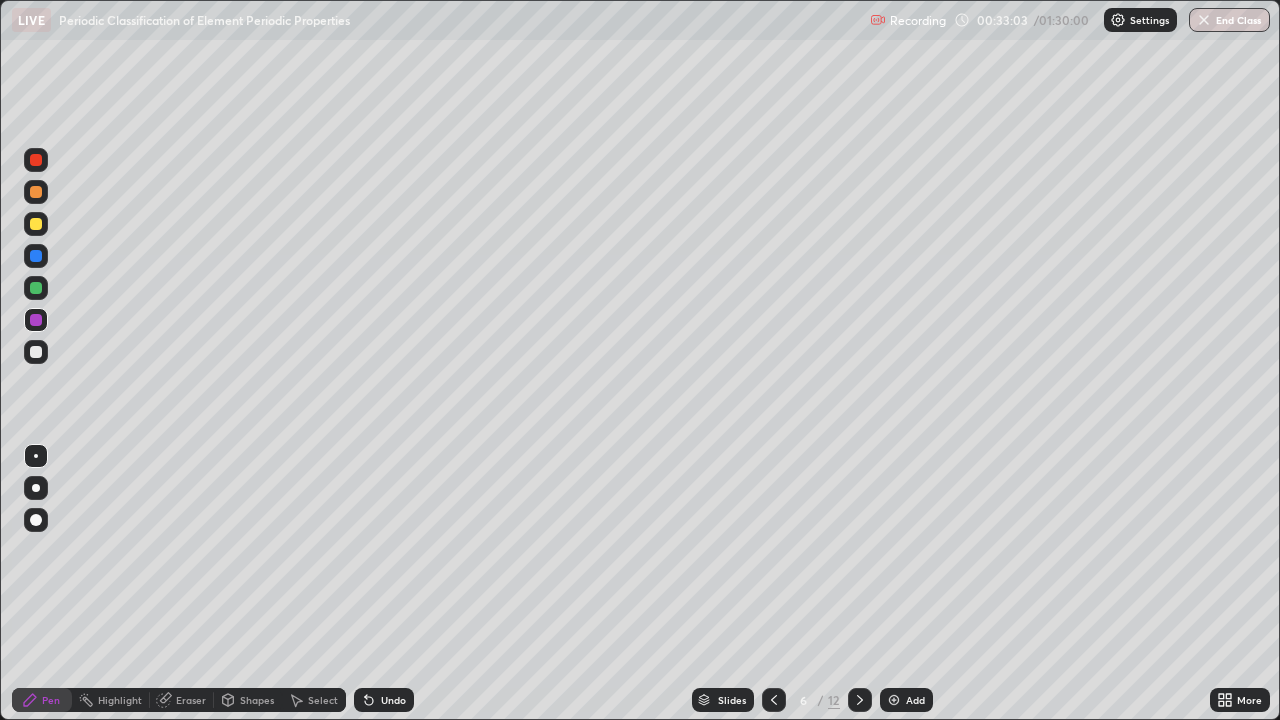 click at bounding box center (36, 352) 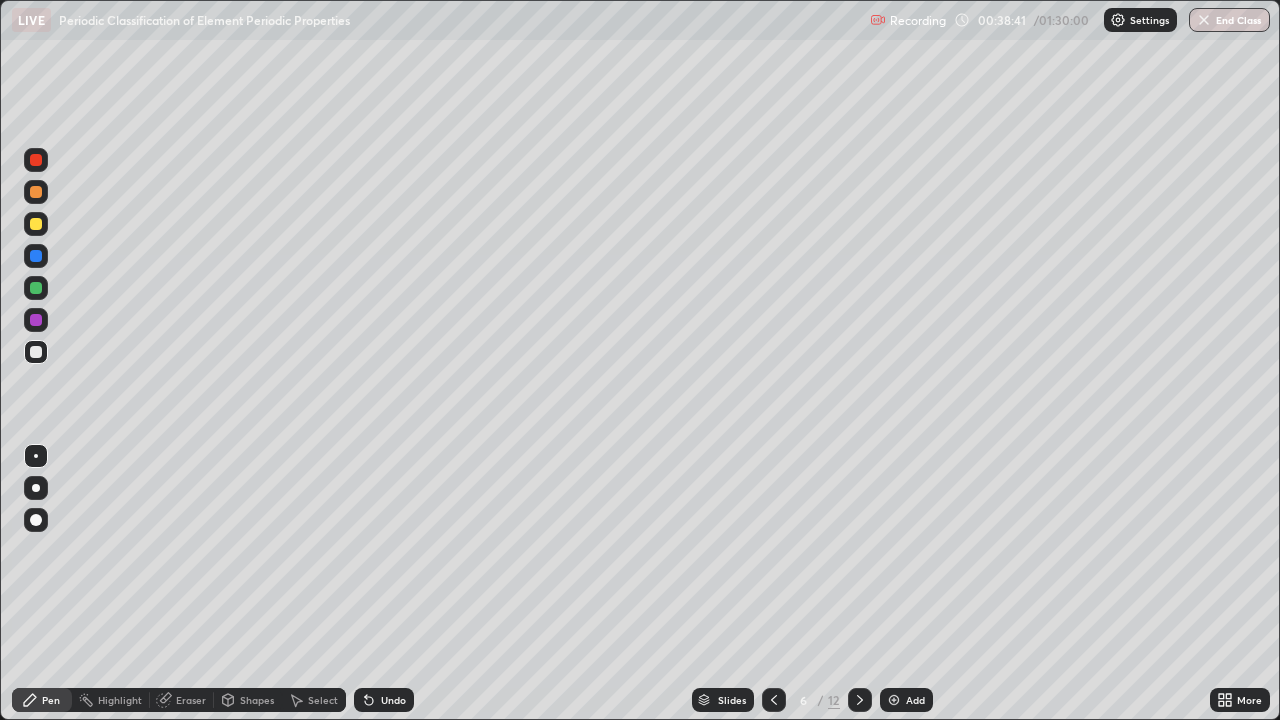 click 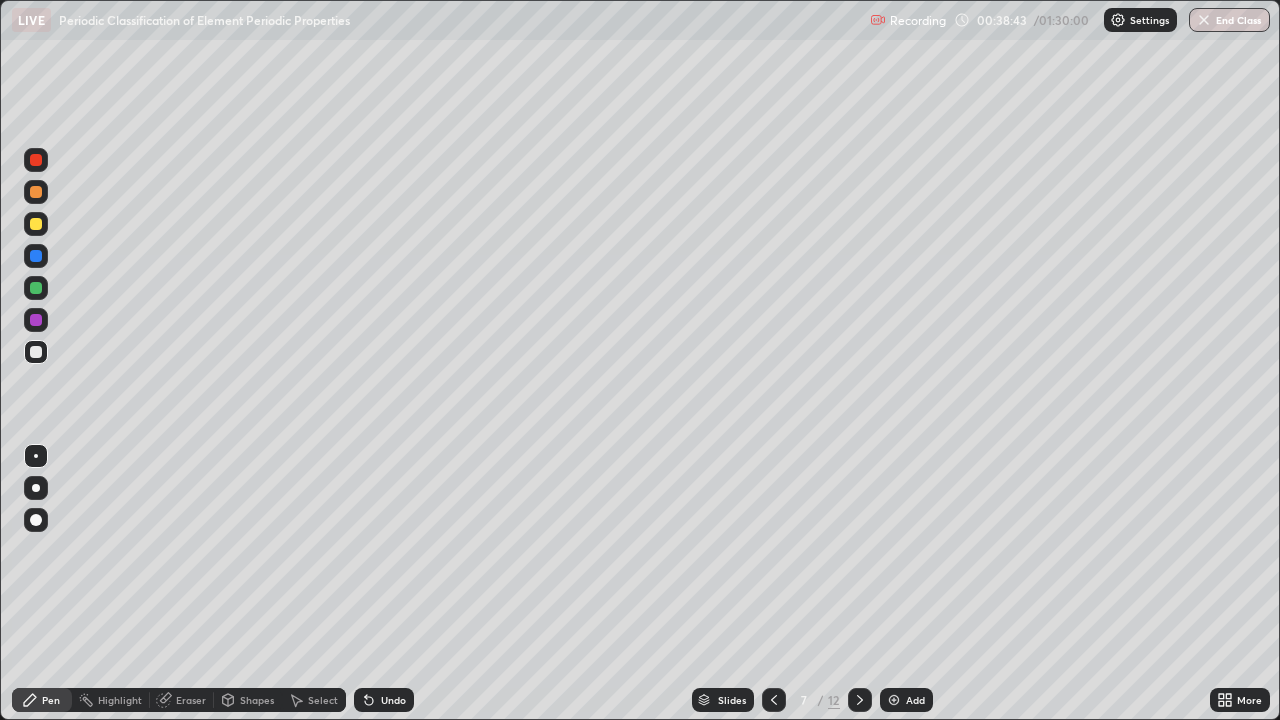 click at bounding box center (36, 288) 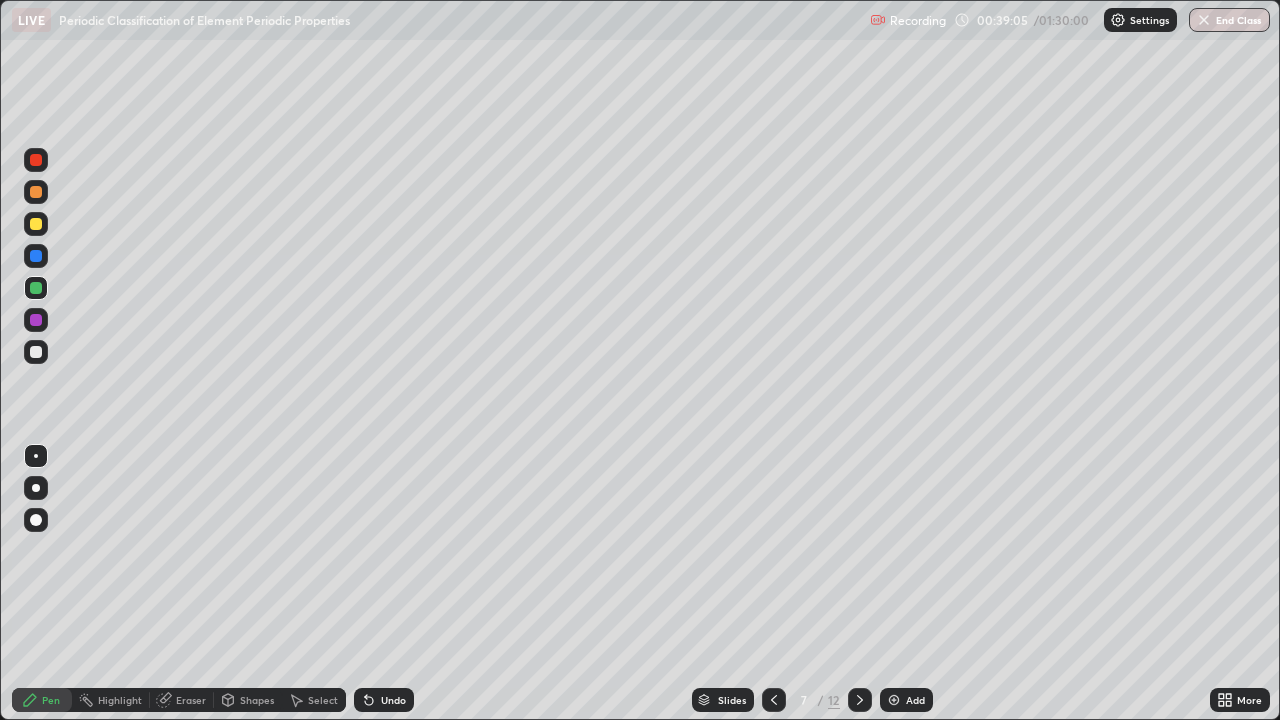 click at bounding box center (36, 320) 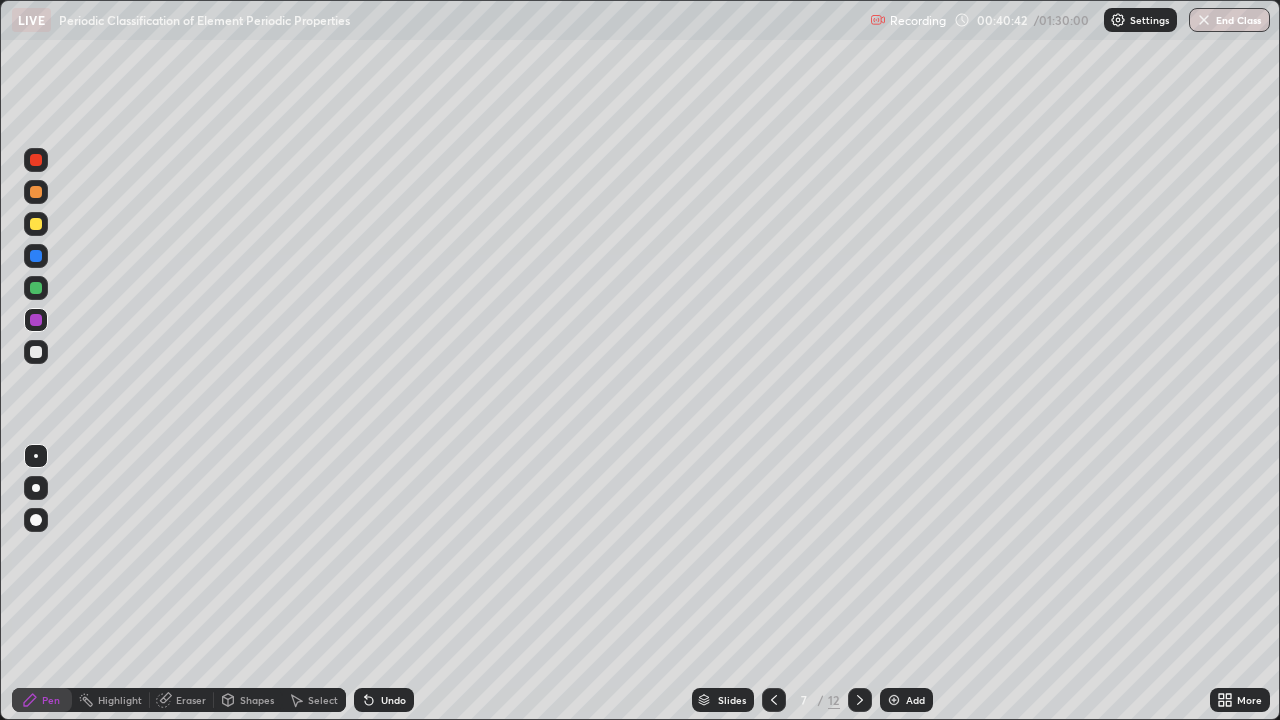 click at bounding box center (36, 160) 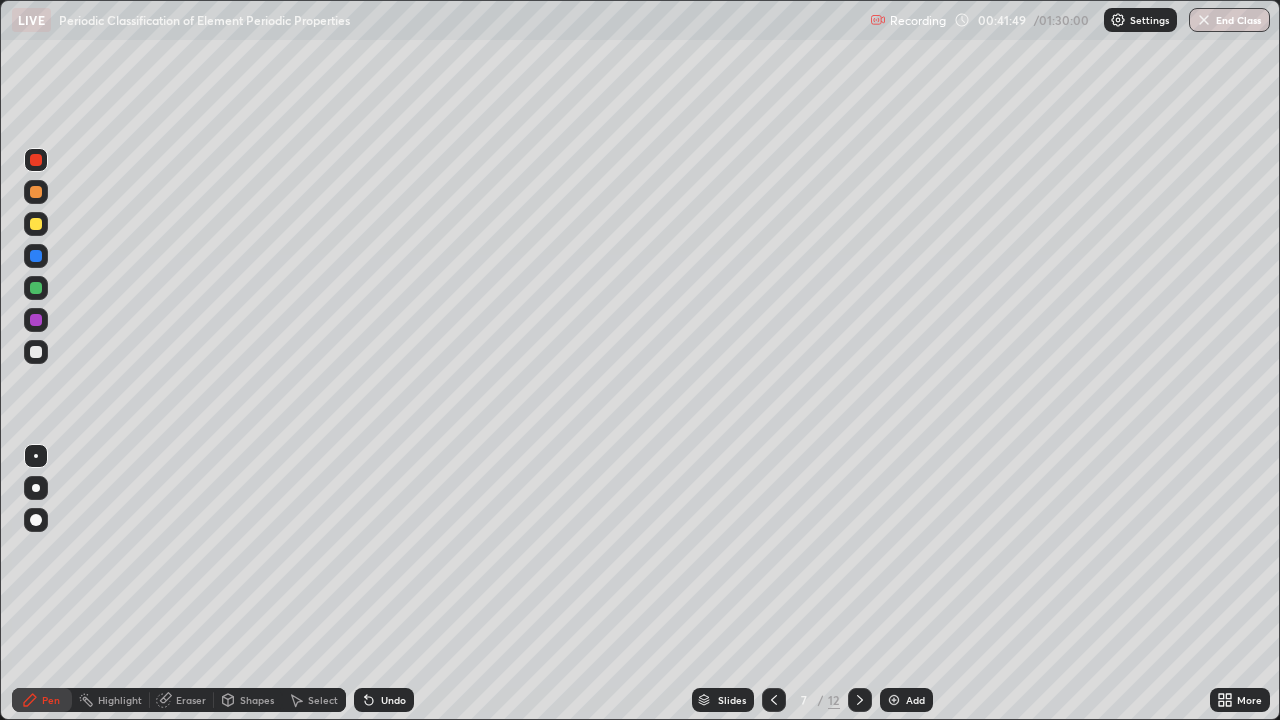 click 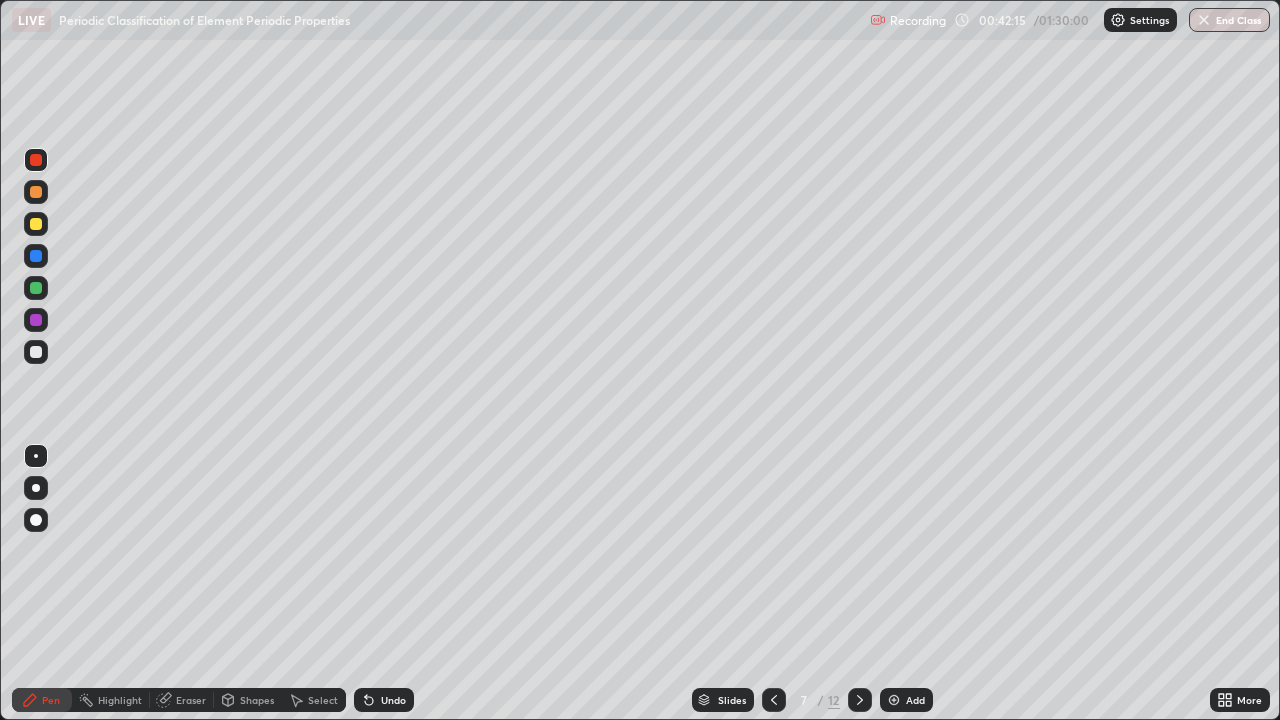 click at bounding box center [36, 224] 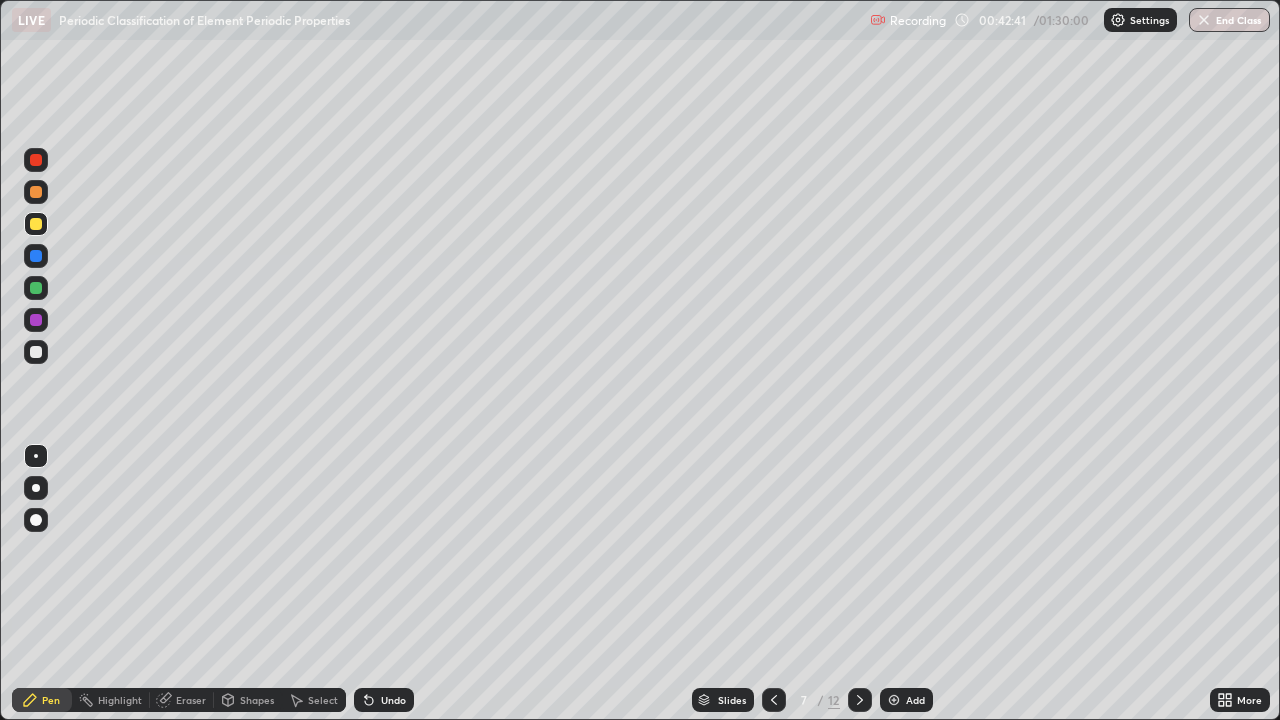 click on "Undo" at bounding box center [393, 700] 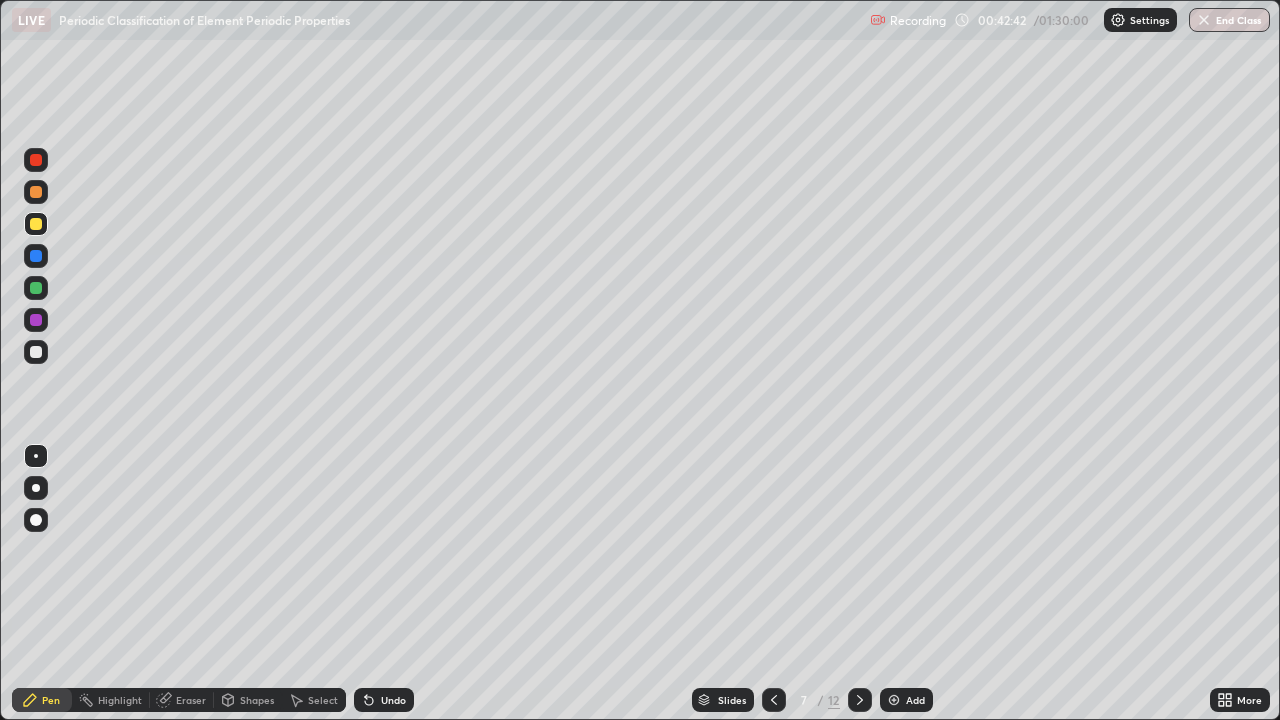 click on "Undo" at bounding box center [393, 700] 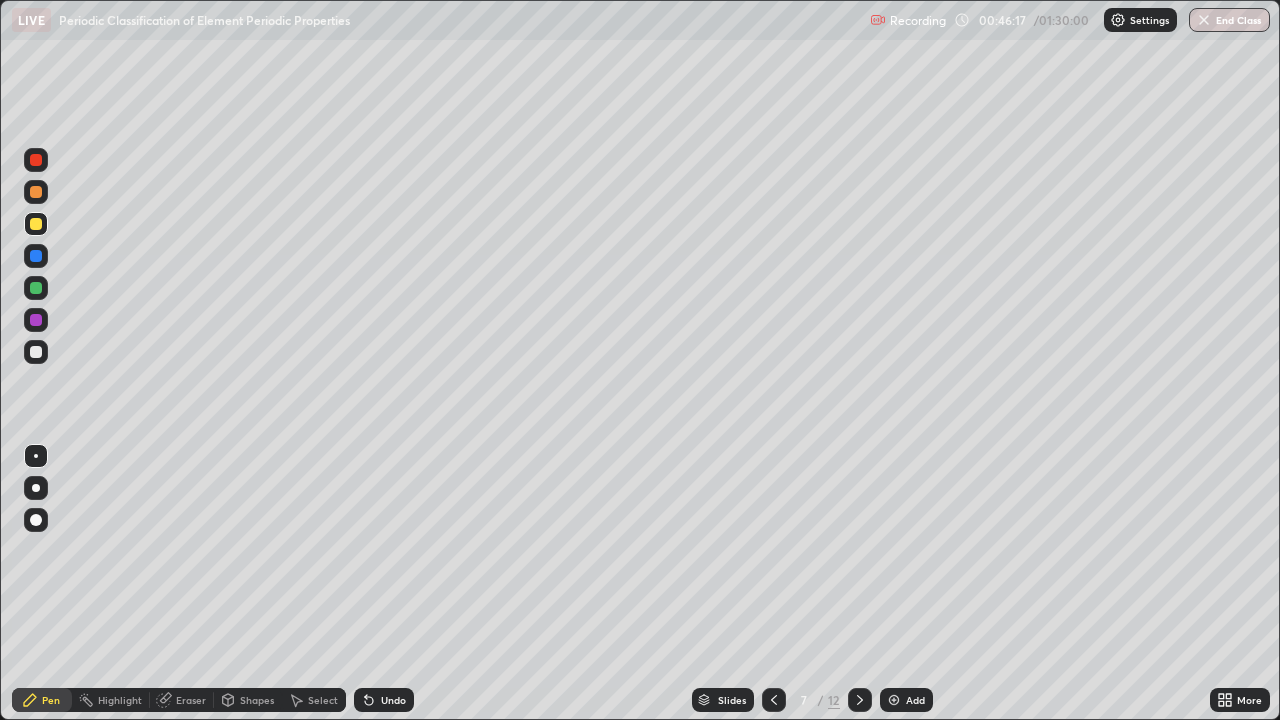 click 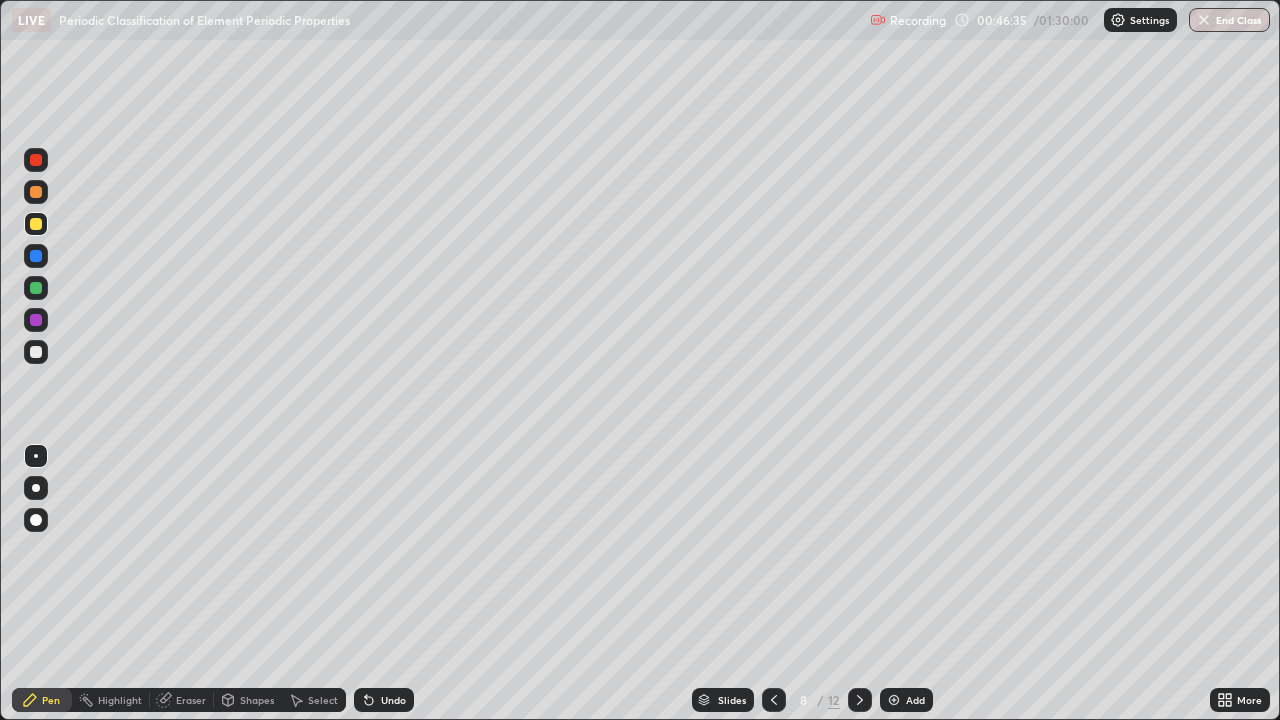 click at bounding box center [36, 288] 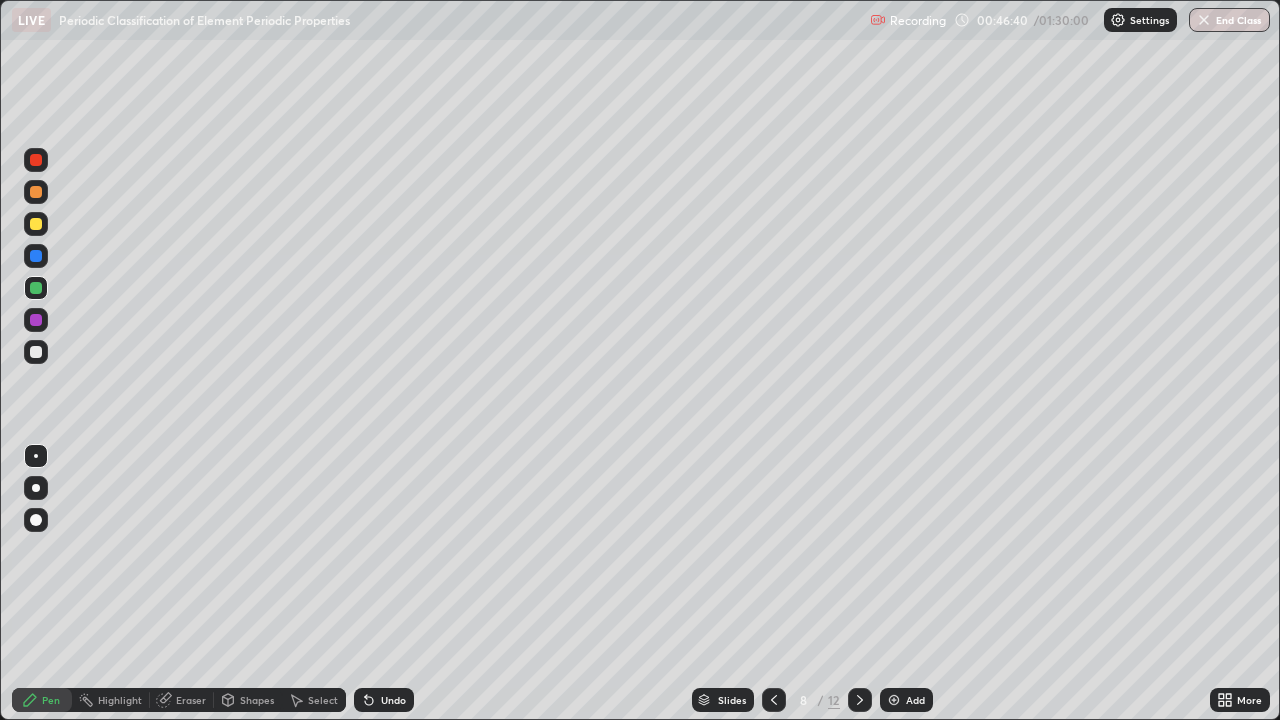 click at bounding box center [36, 160] 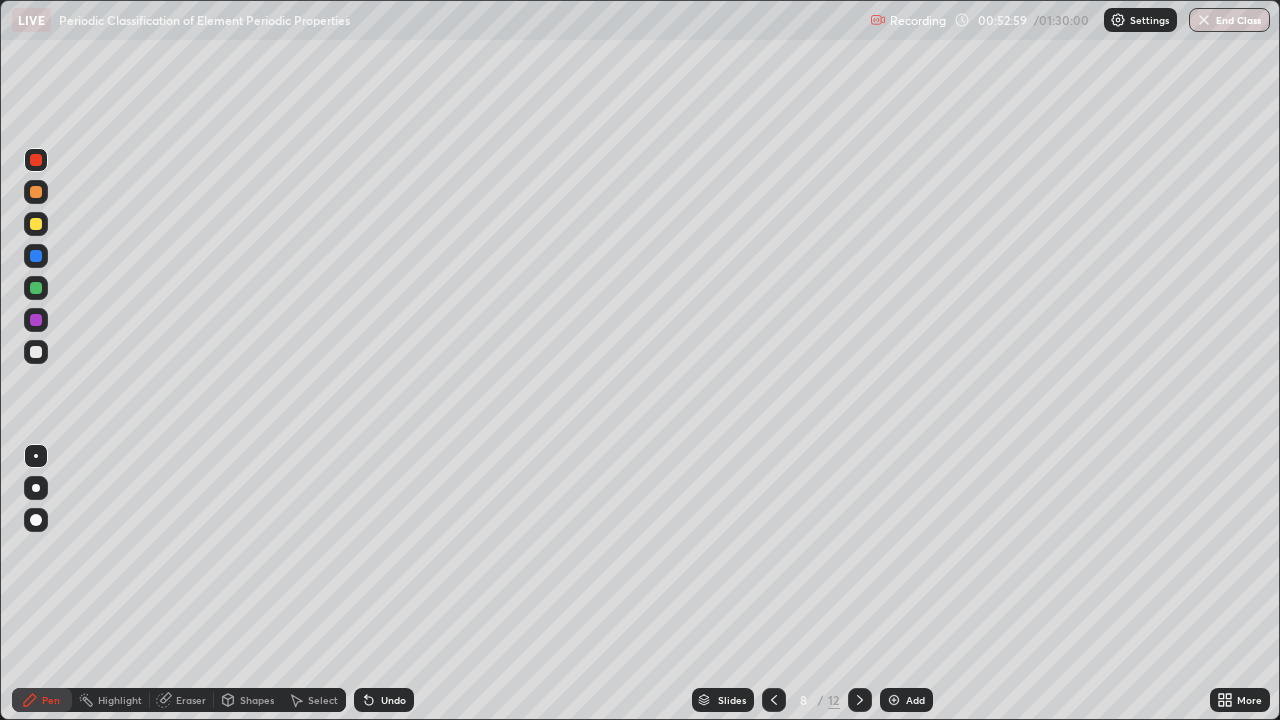 click at bounding box center (860, 700) 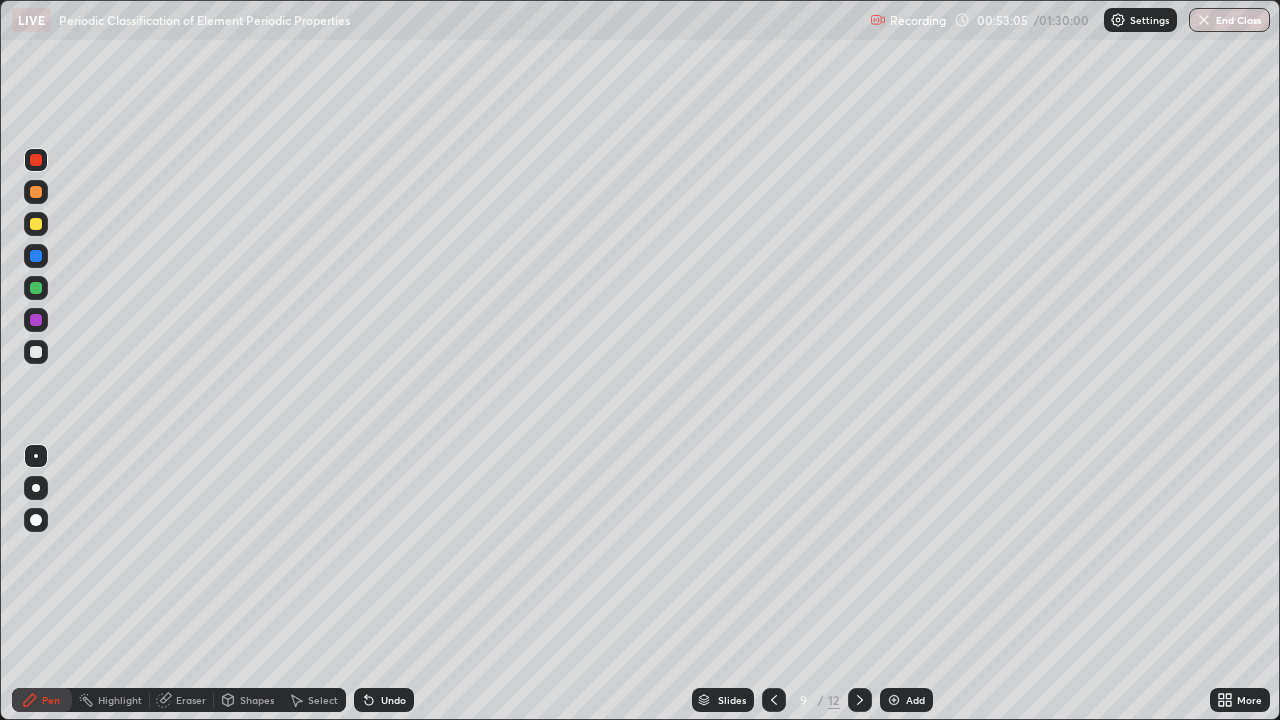 click 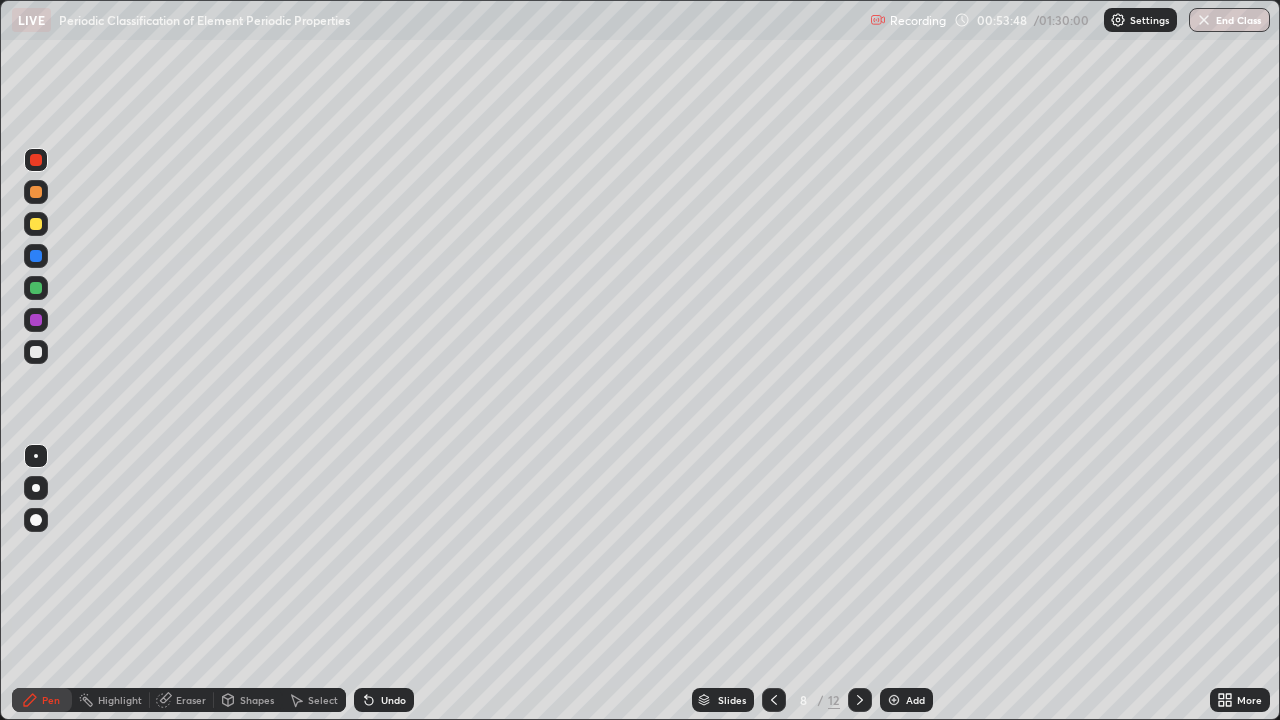 click 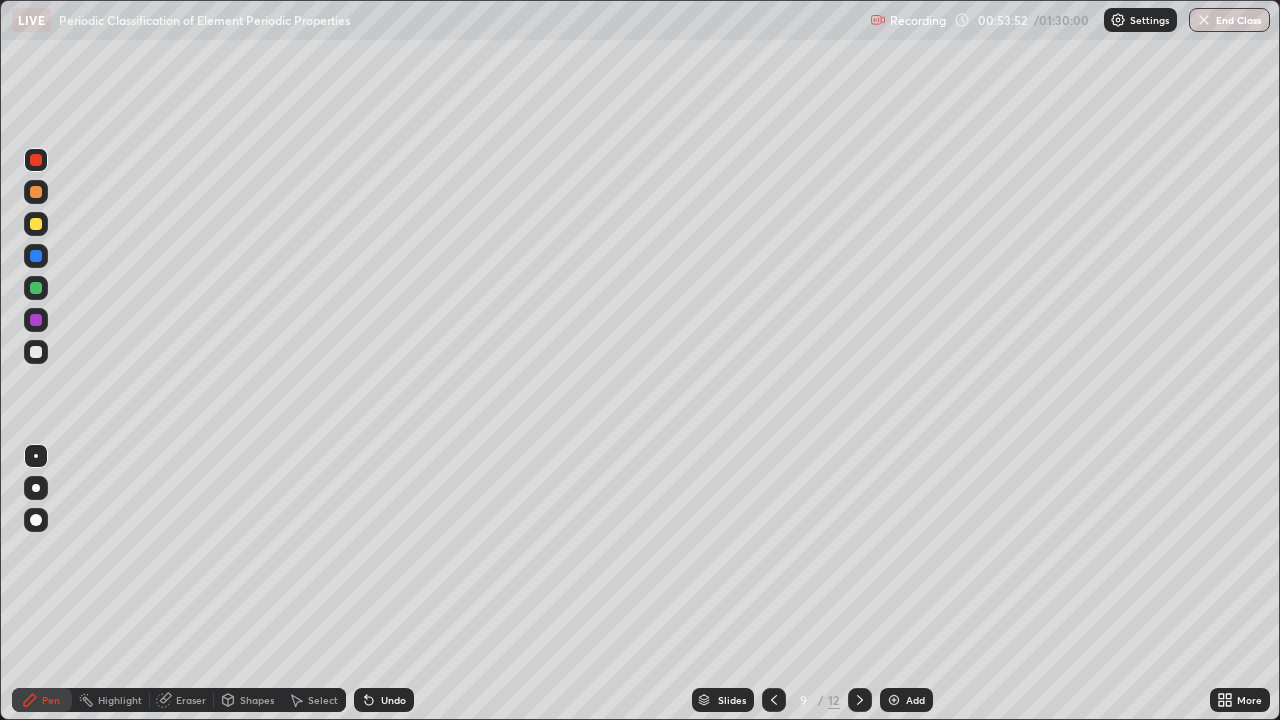 click at bounding box center [36, 192] 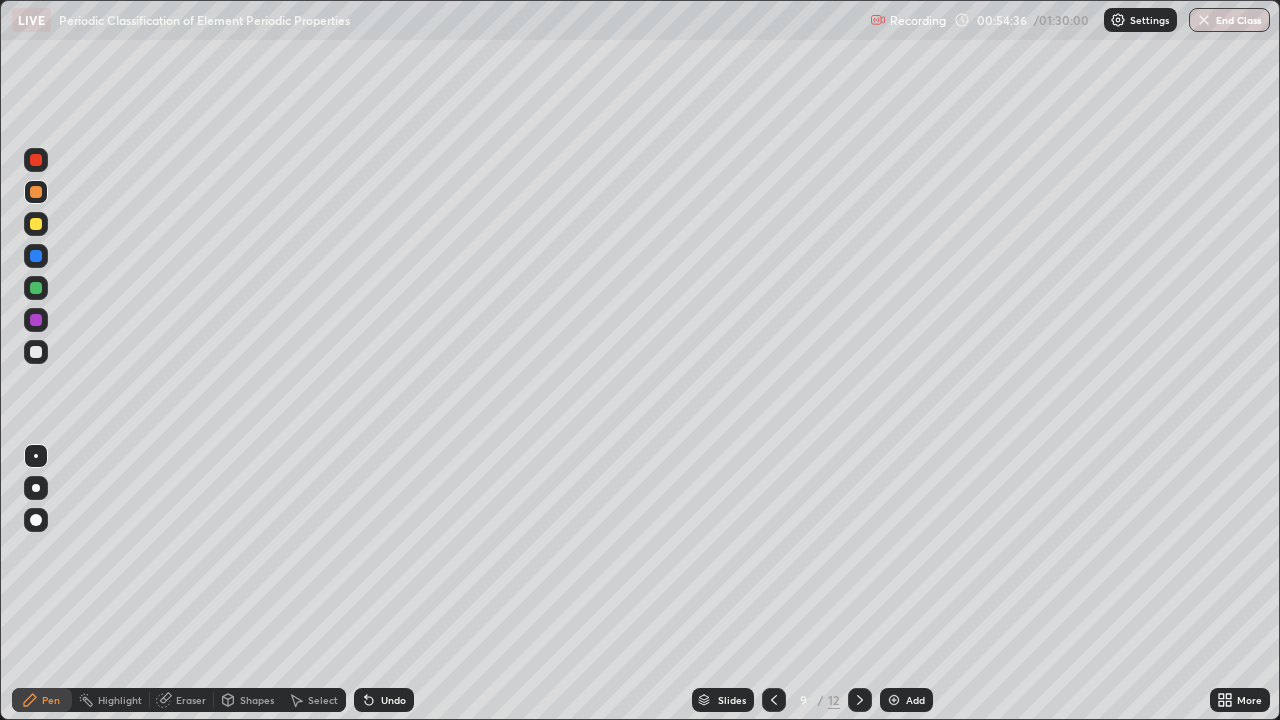 click at bounding box center (36, 288) 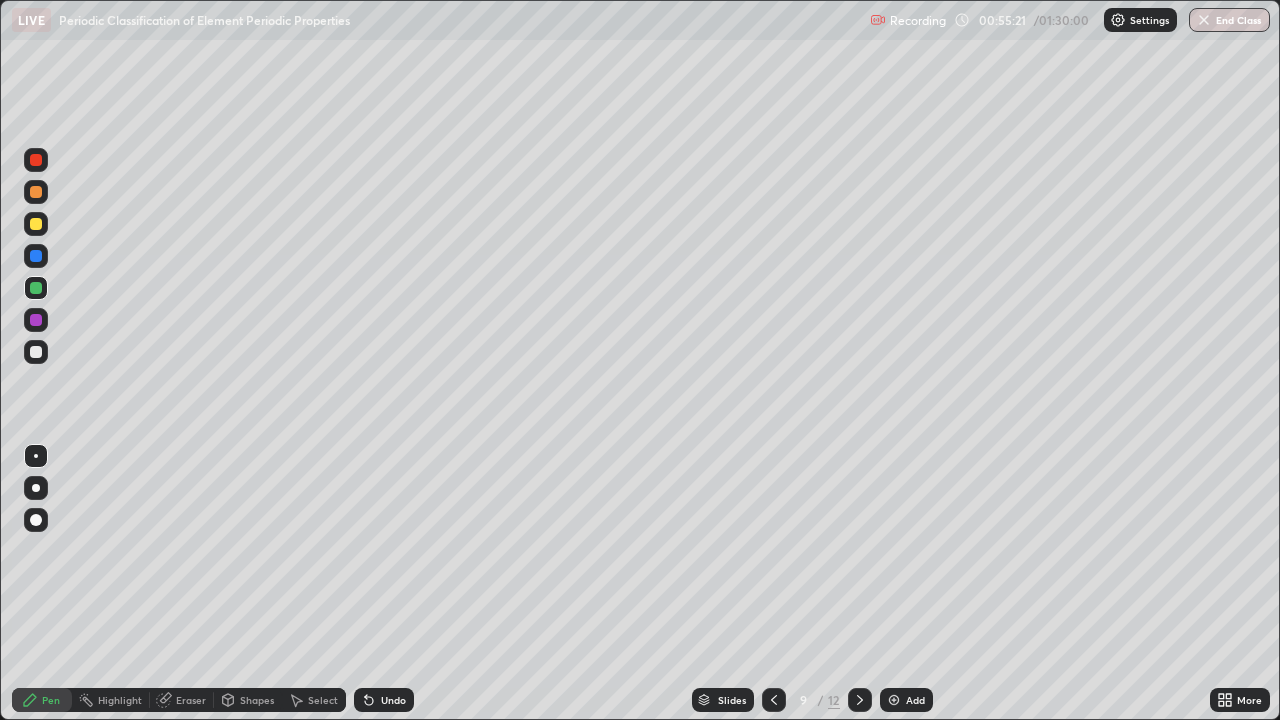 click at bounding box center (36, 352) 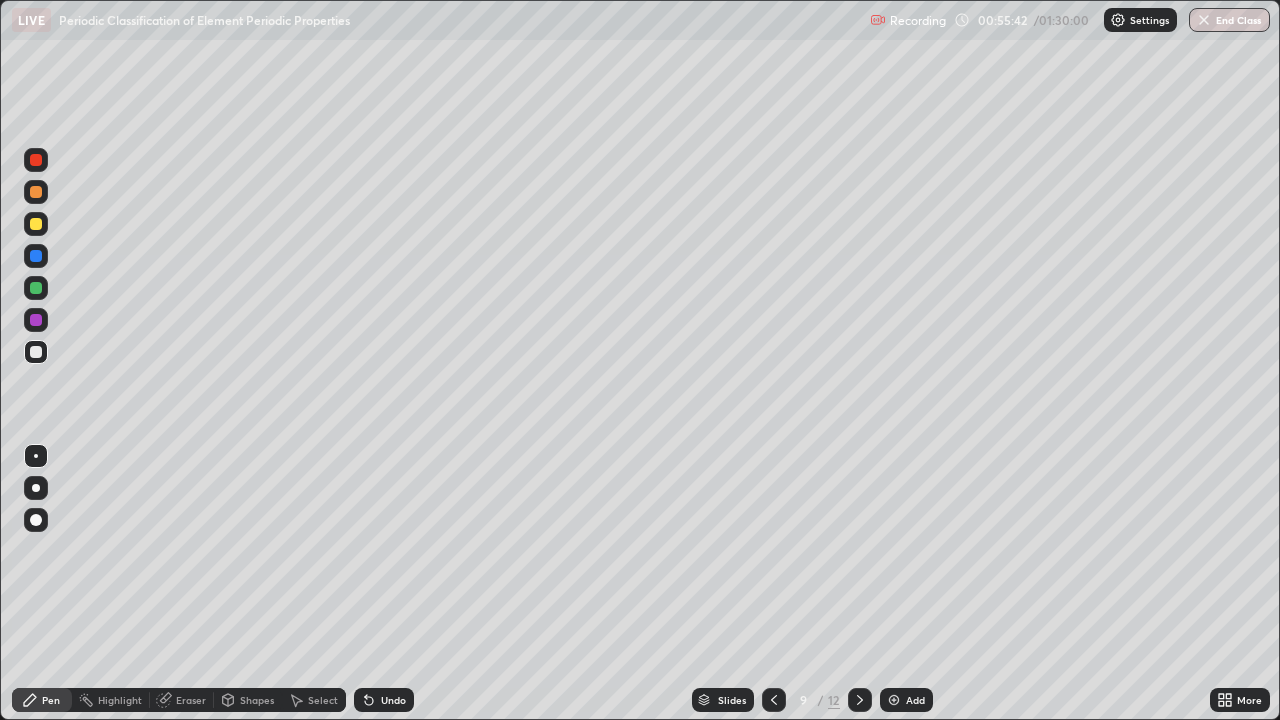 click at bounding box center (36, 320) 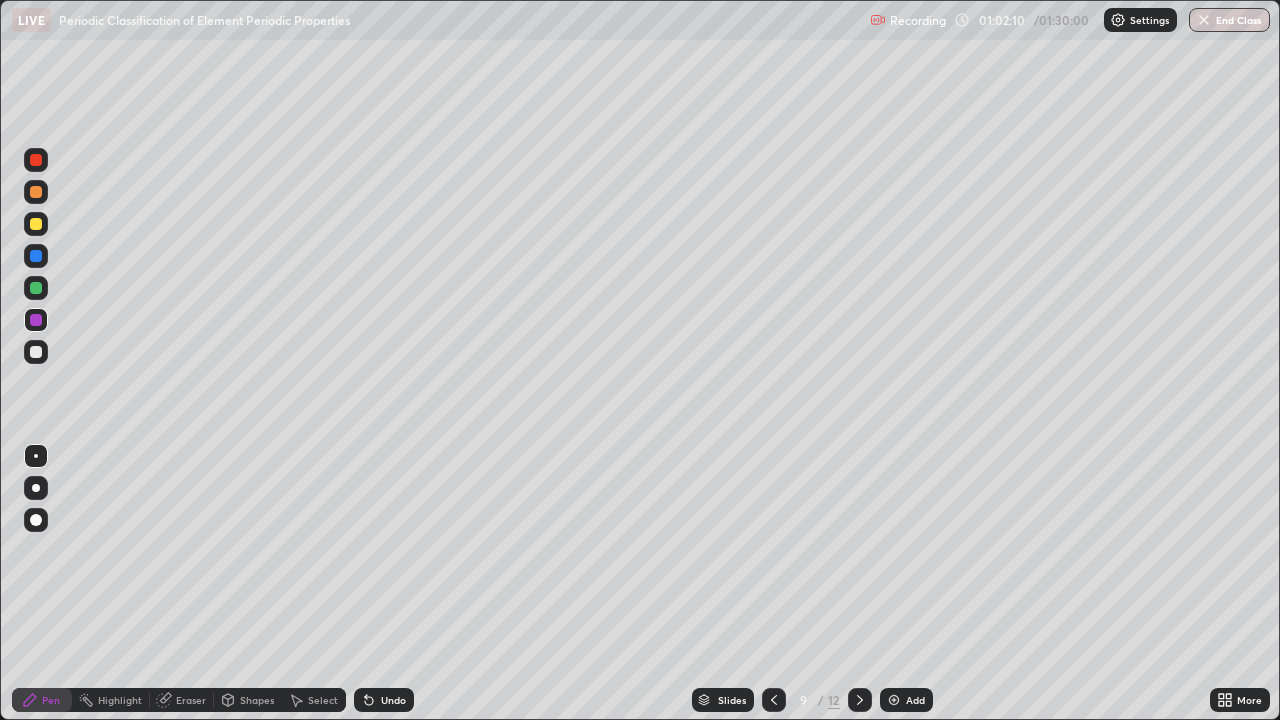 click 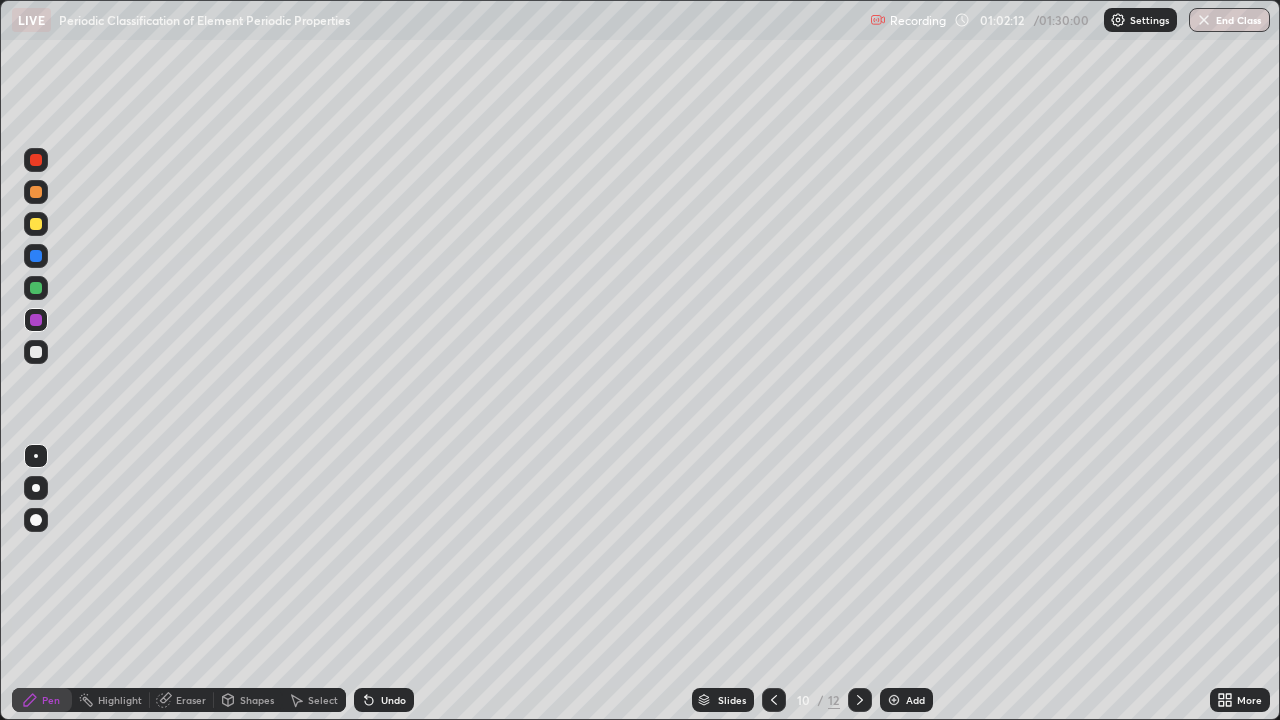 click at bounding box center [36, 160] 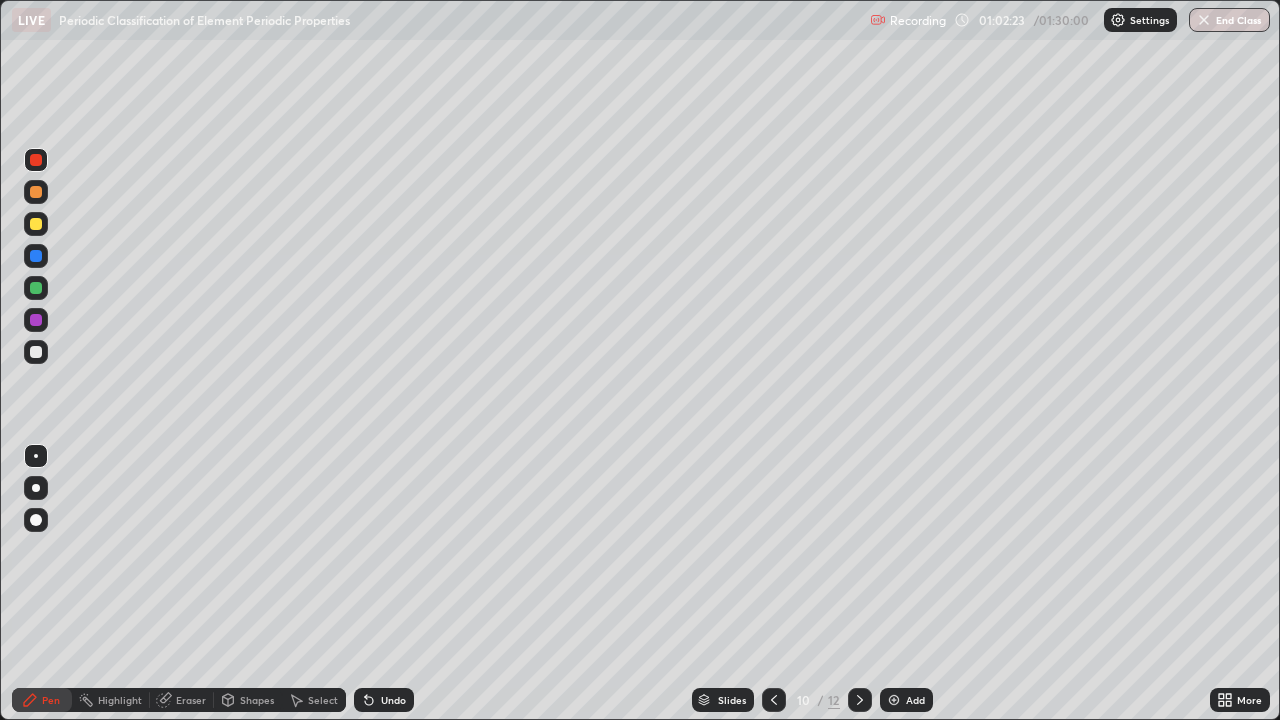 click on "Undo" at bounding box center (393, 700) 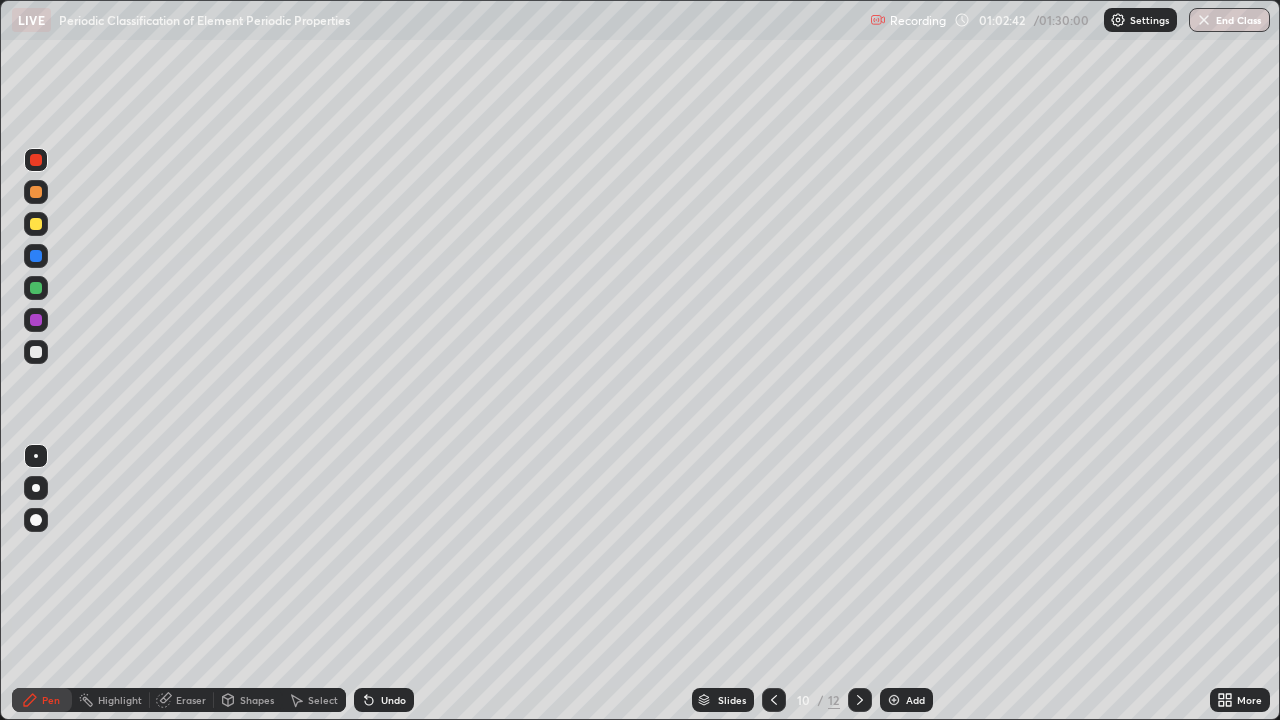 click at bounding box center (36, 224) 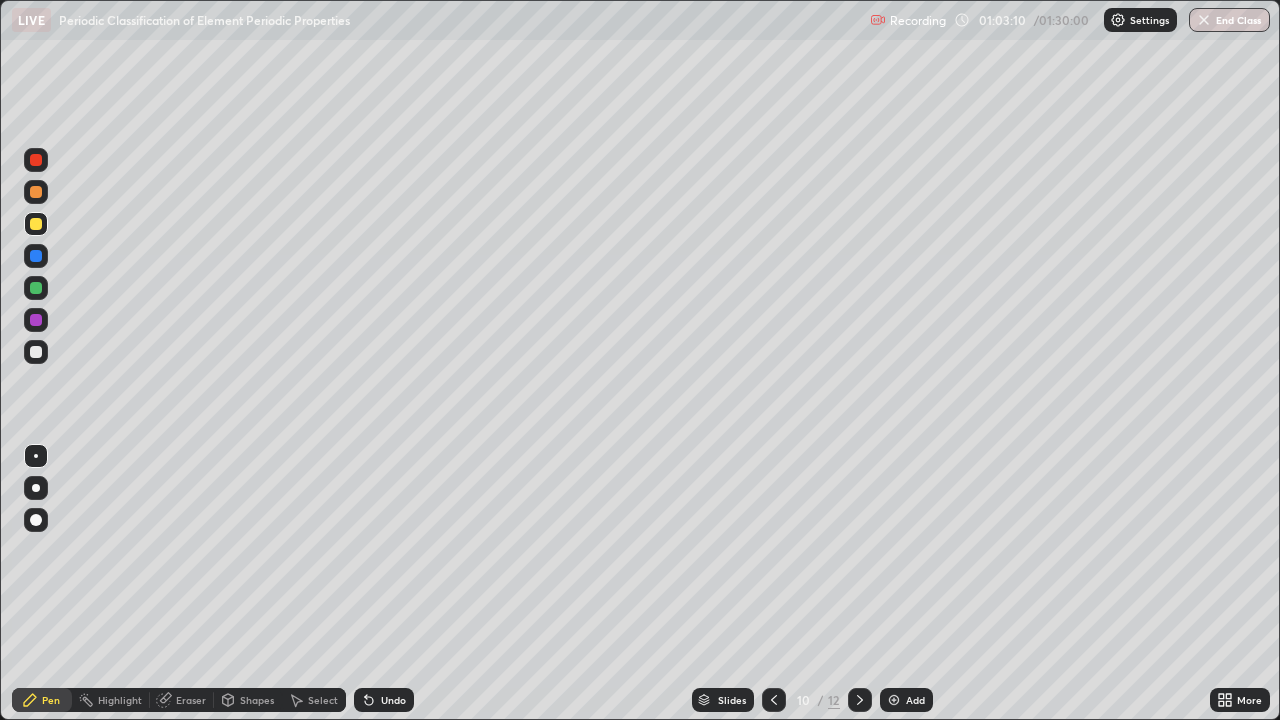 click at bounding box center (36, 288) 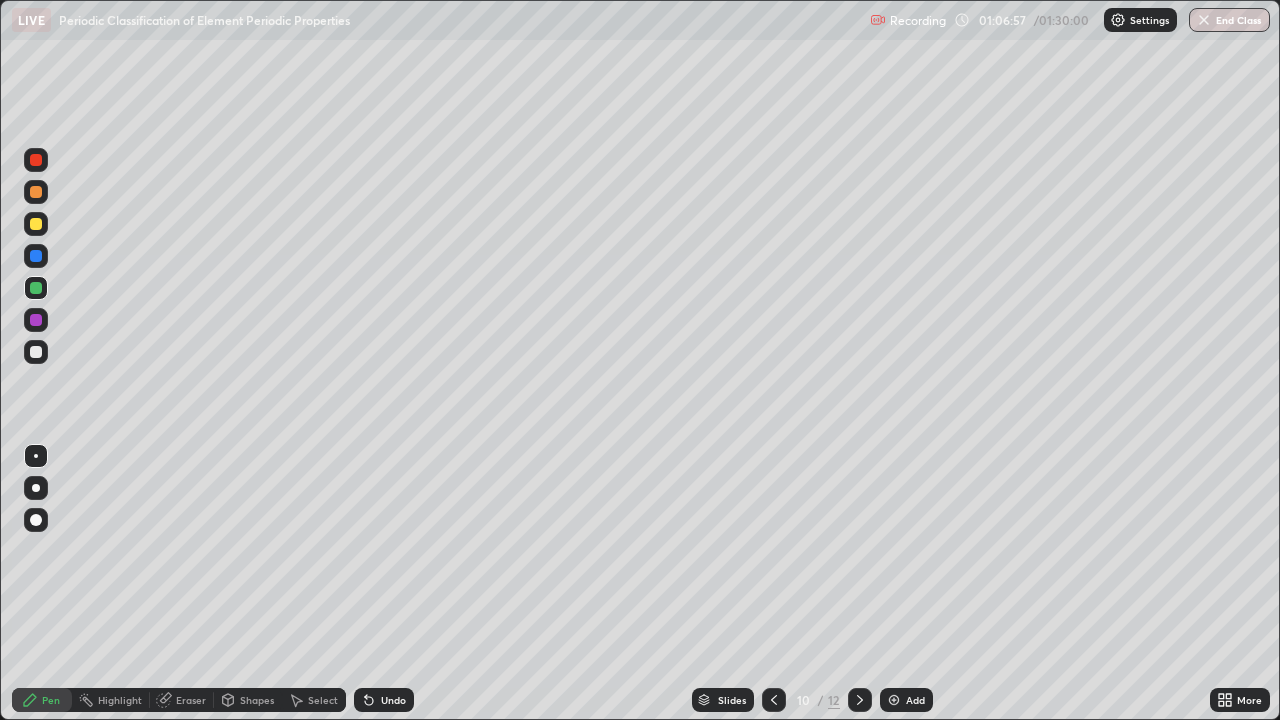 click 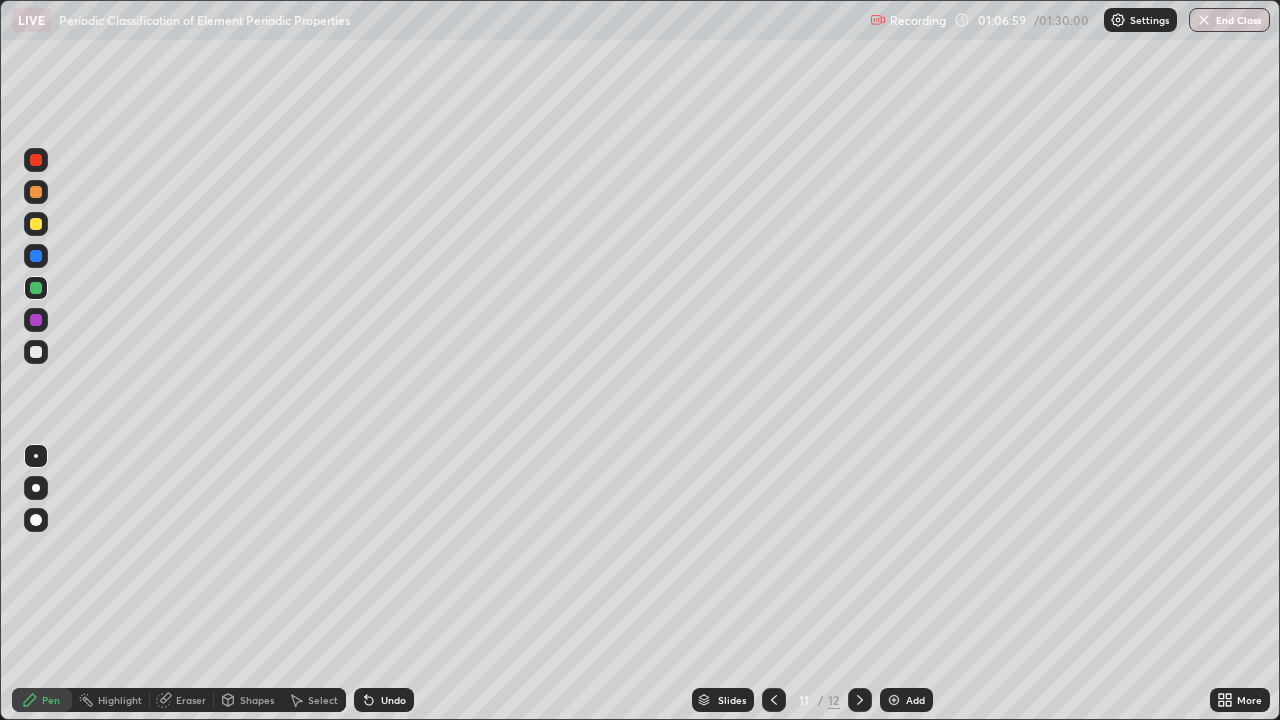 click at bounding box center [774, 700] 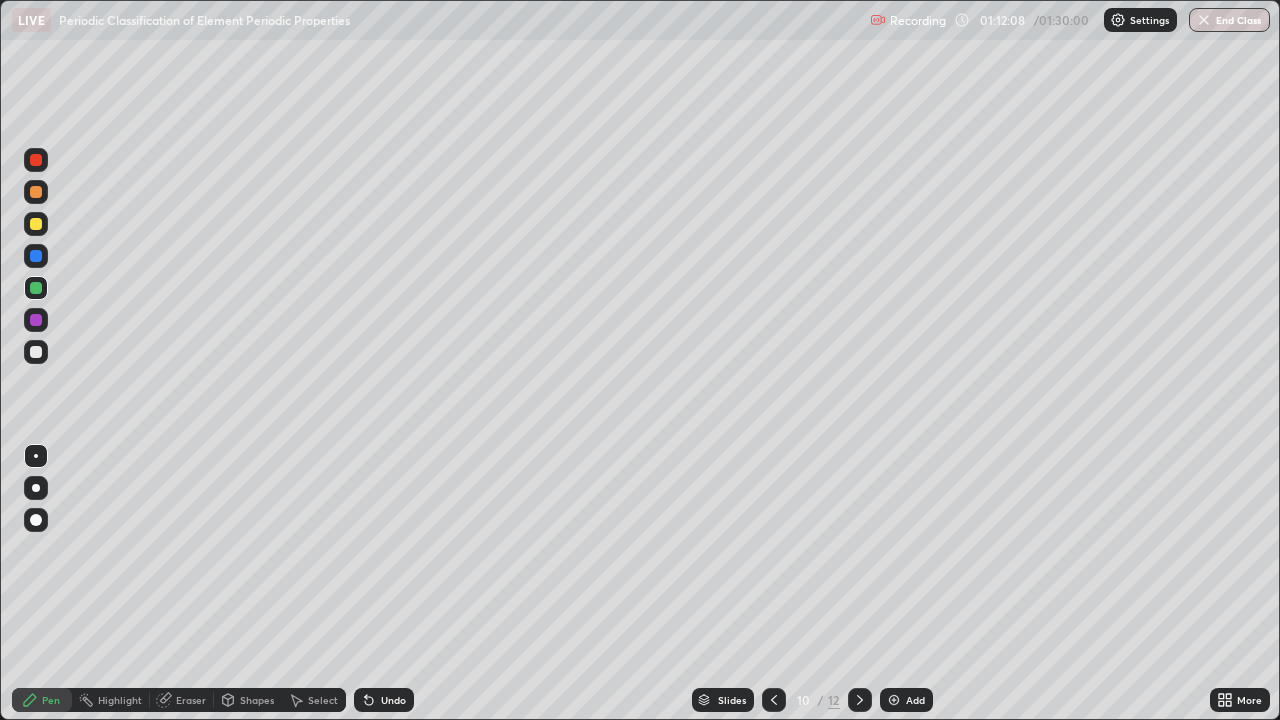 click 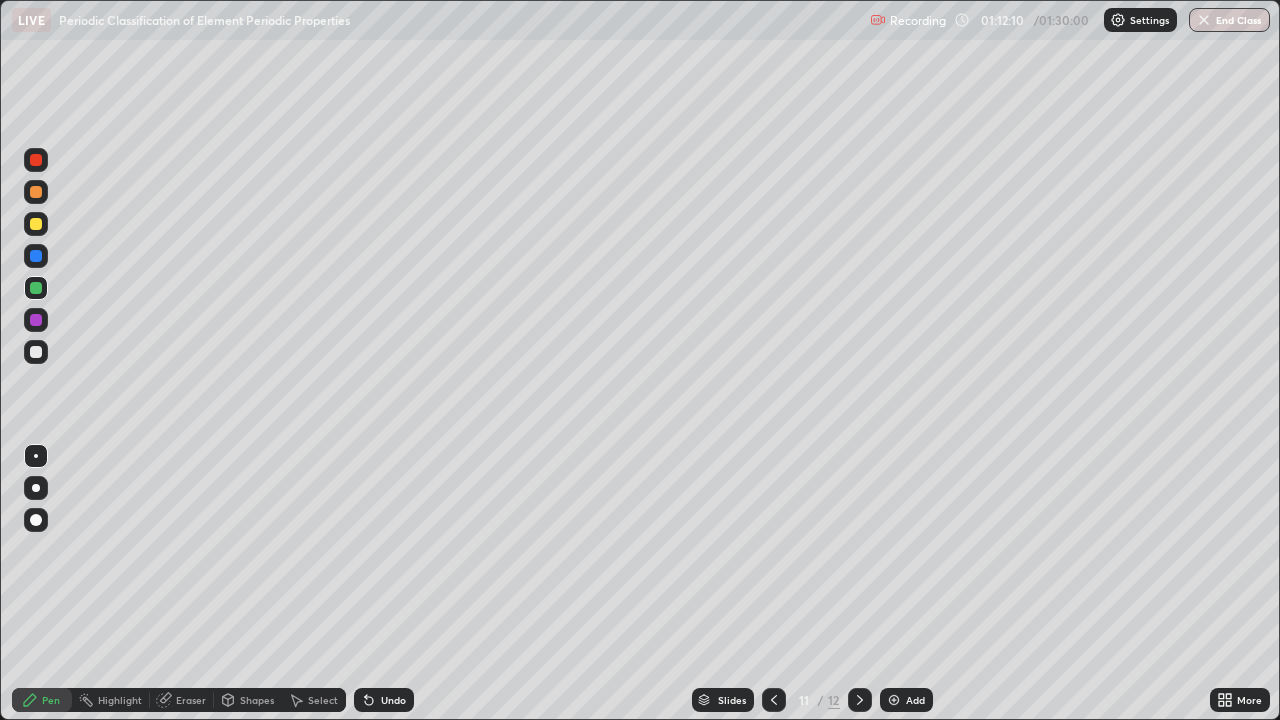 click 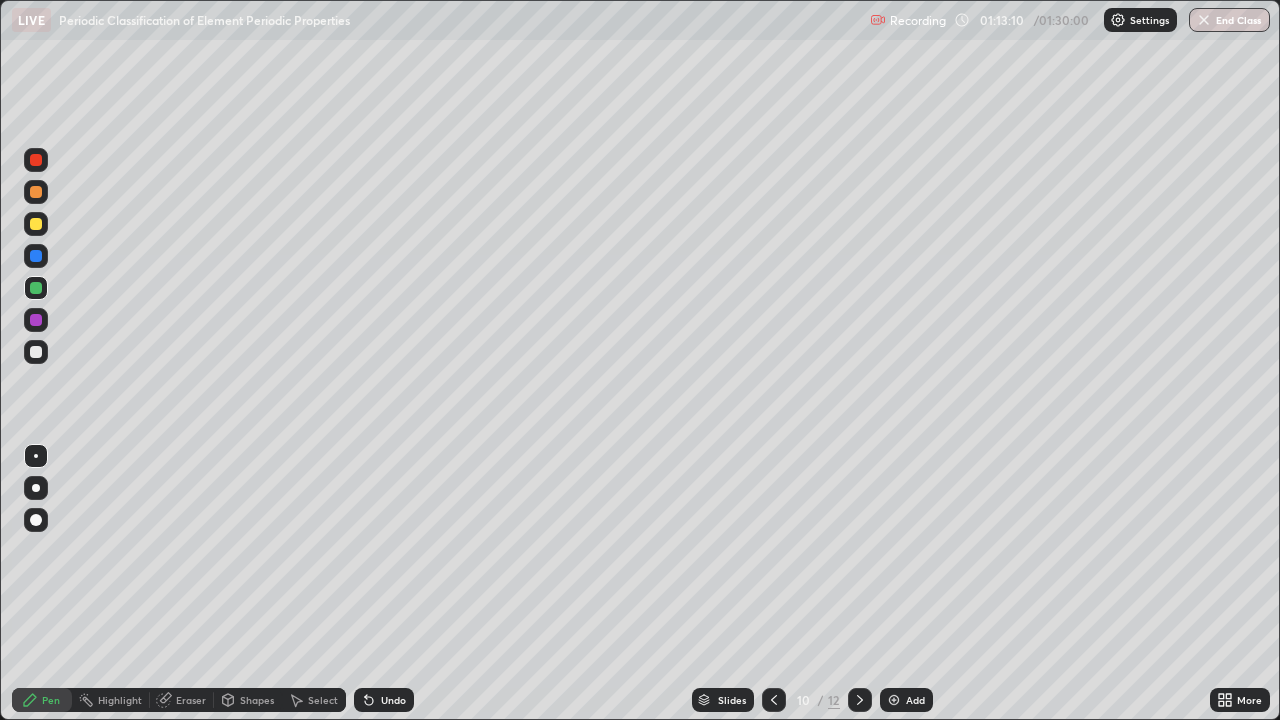 click 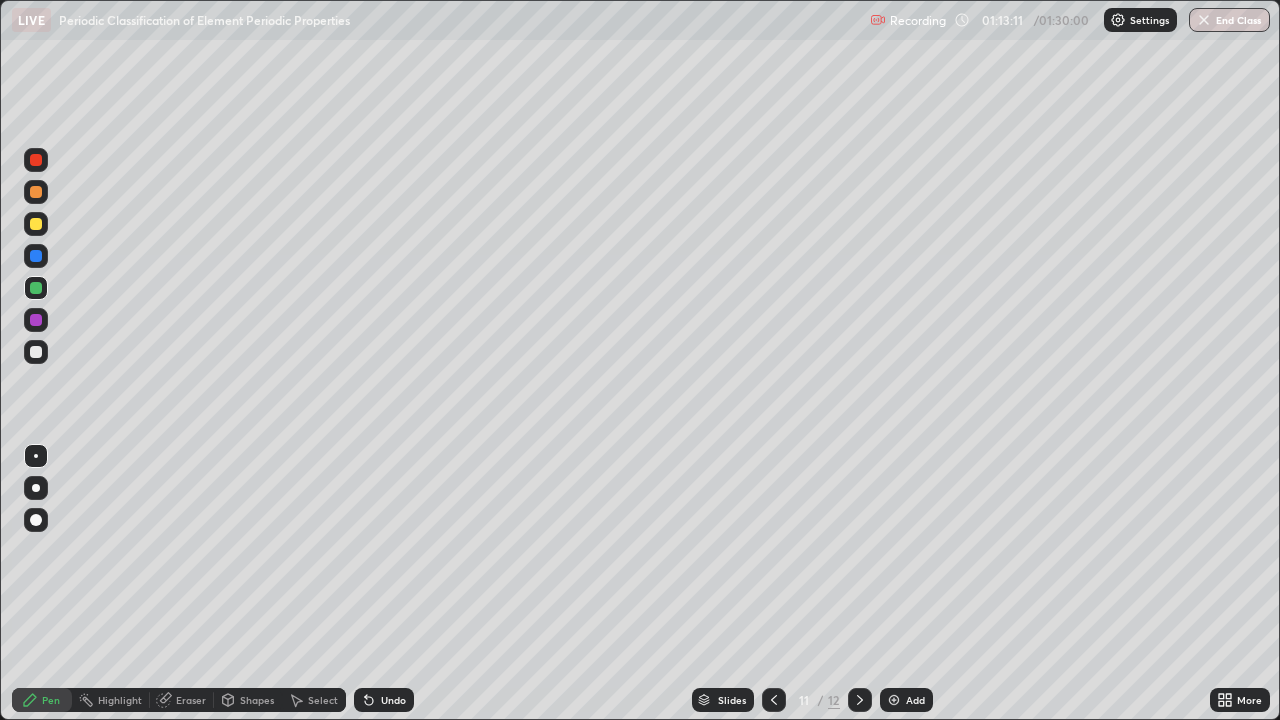 click at bounding box center [36, 160] 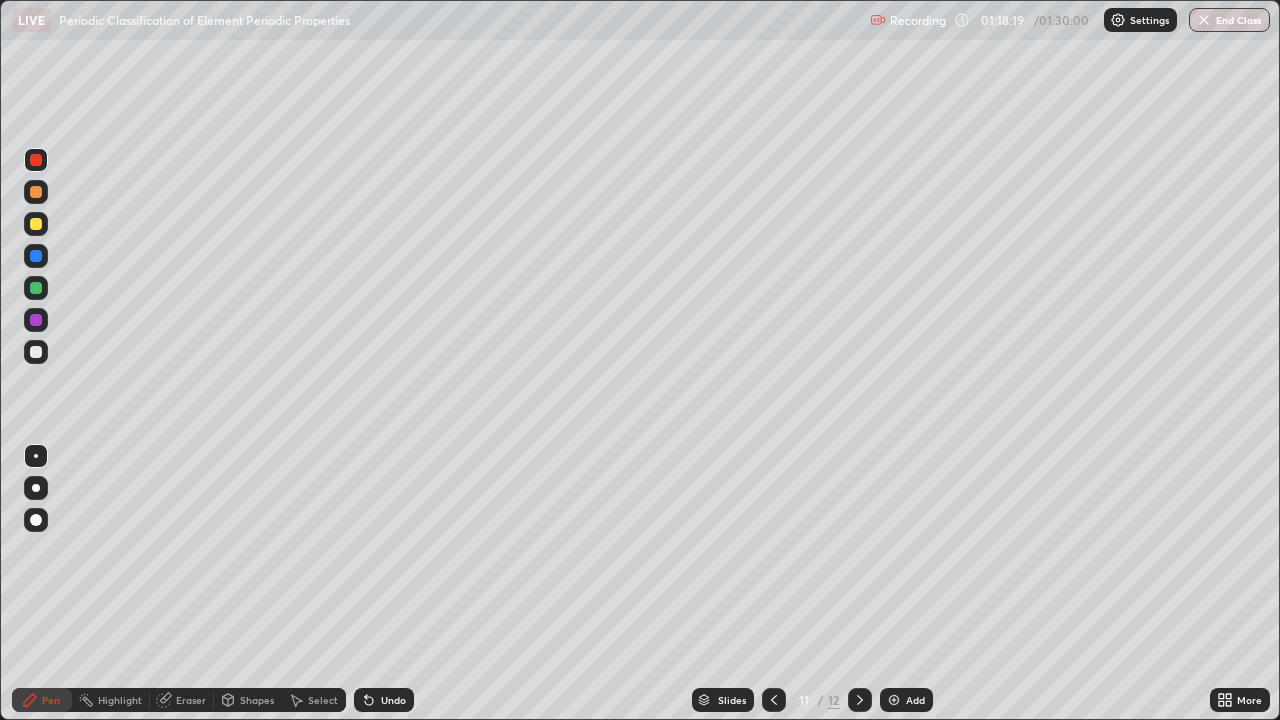 click at bounding box center [860, 700] 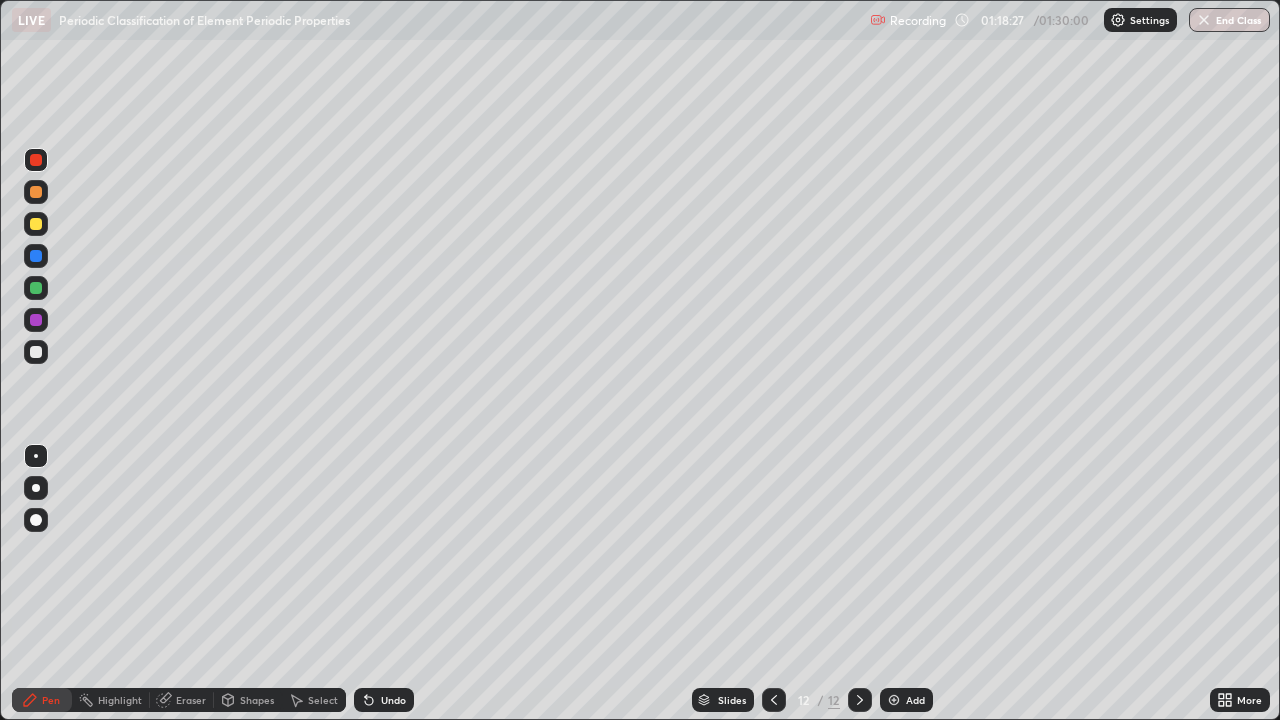 click at bounding box center [36, 224] 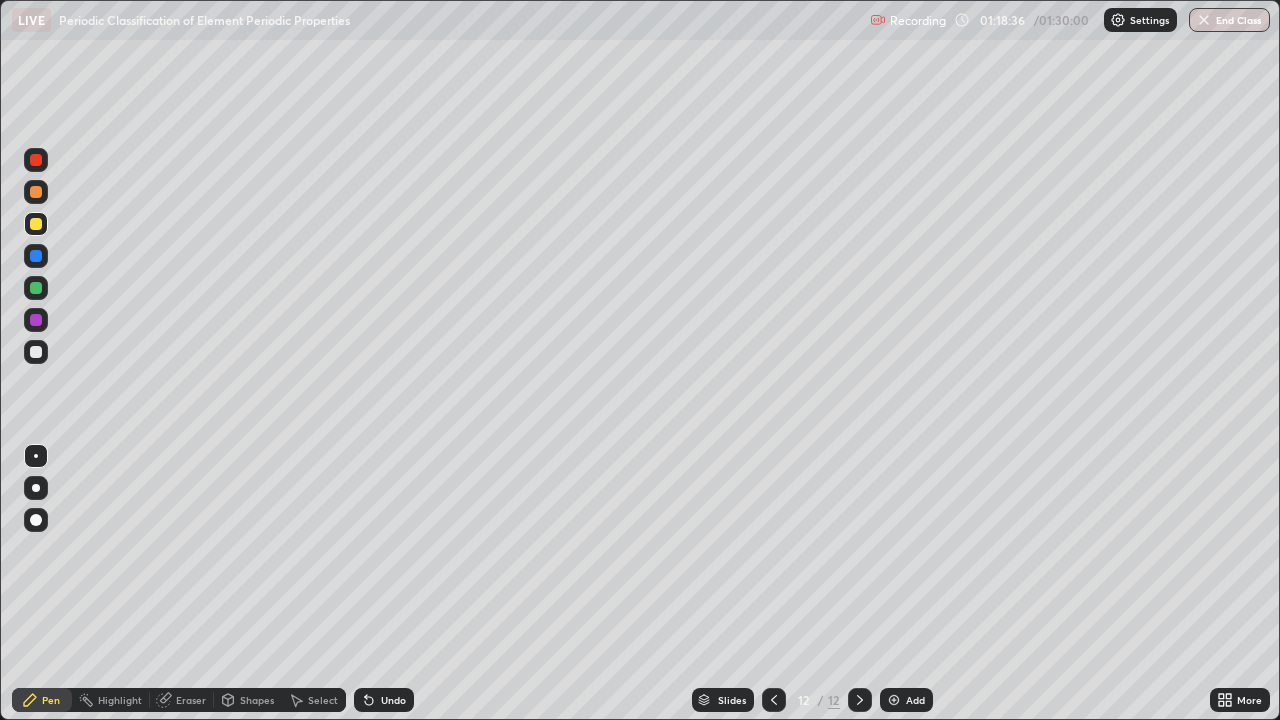 click on "Undo" at bounding box center [393, 700] 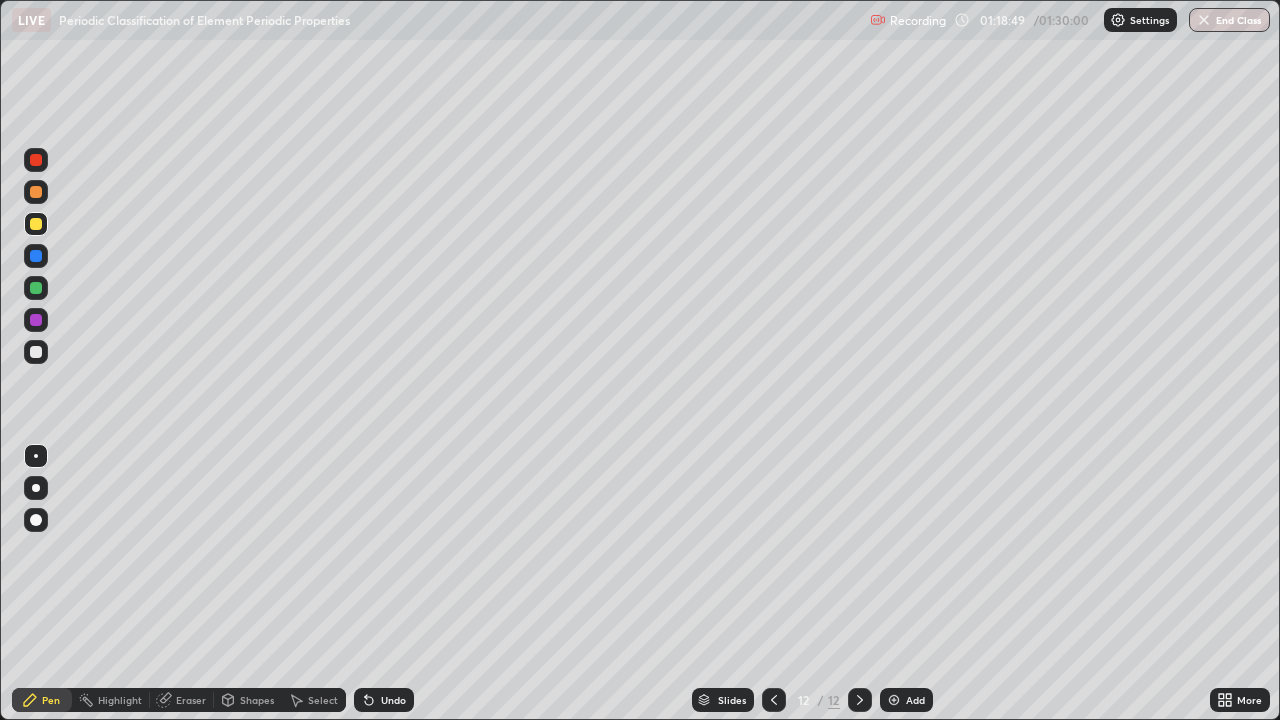 click at bounding box center [36, 288] 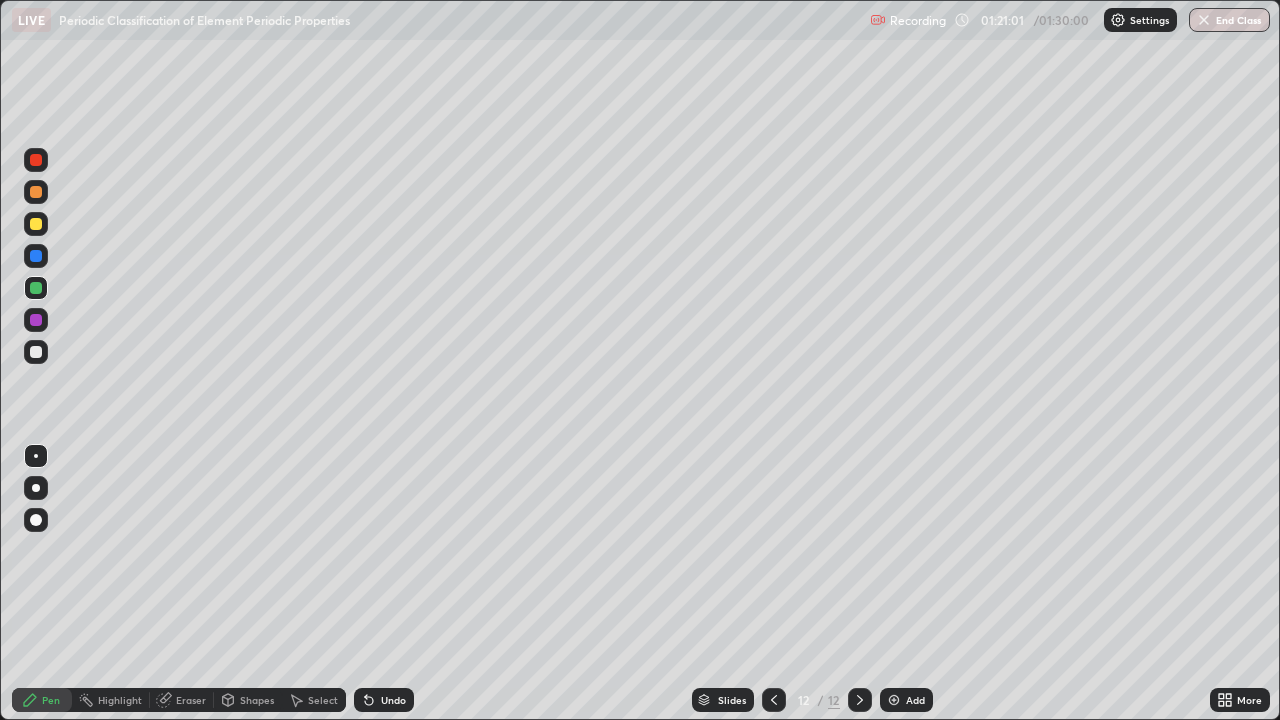 click 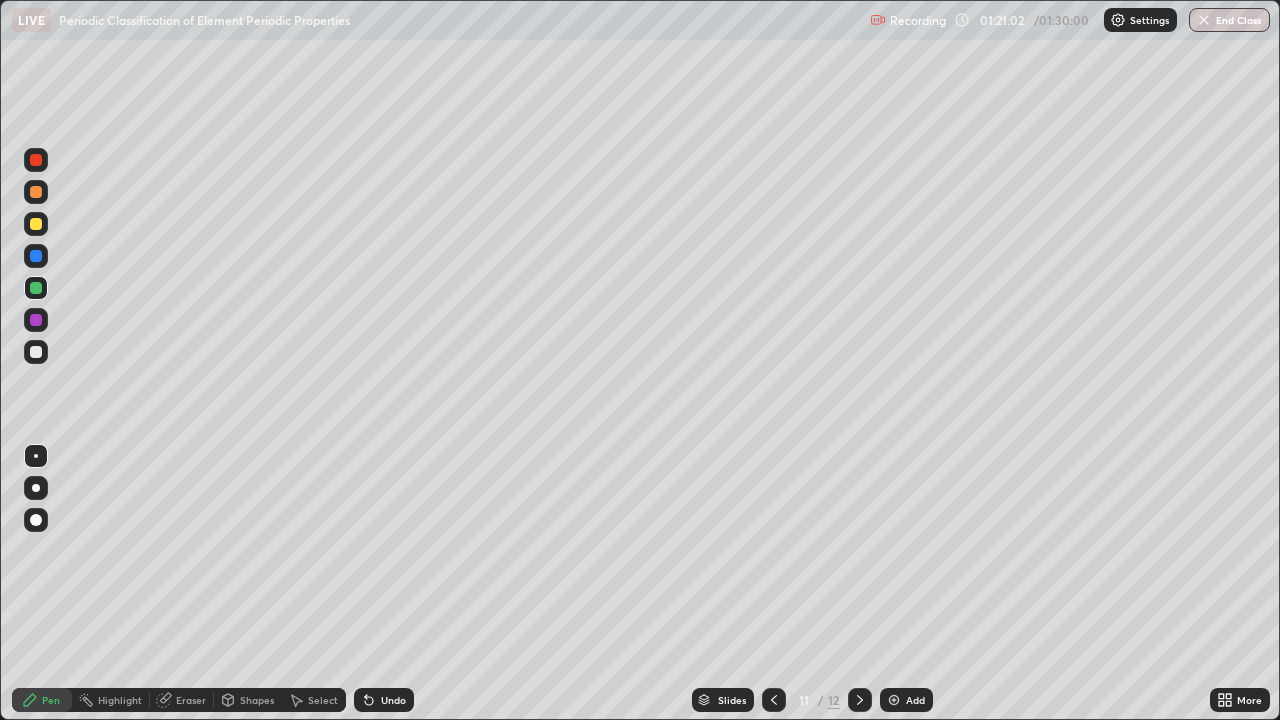 click 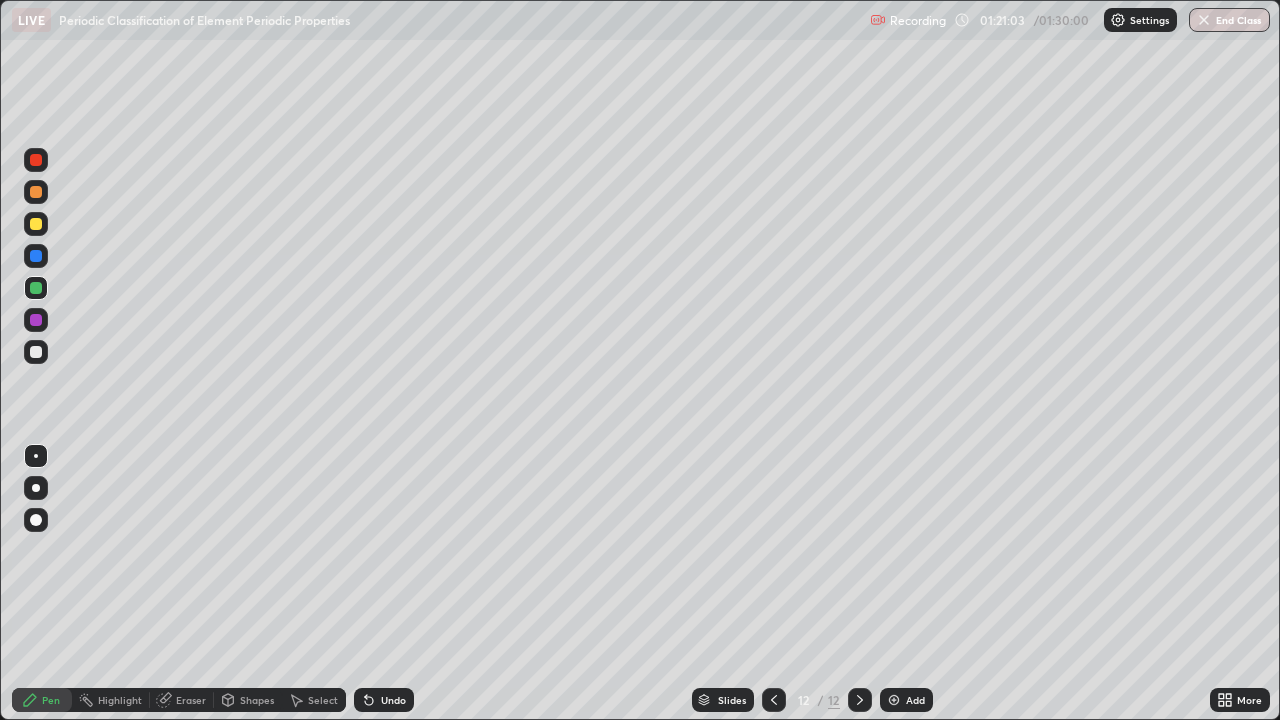 click at bounding box center (894, 700) 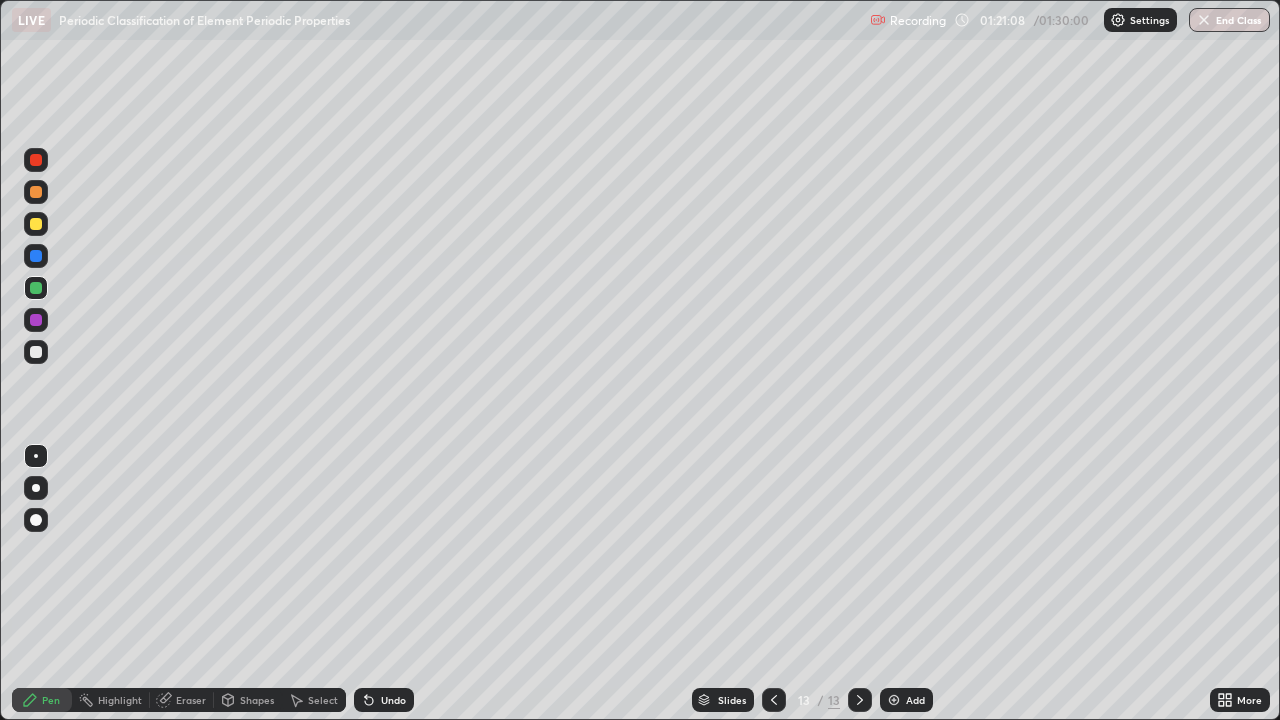 click 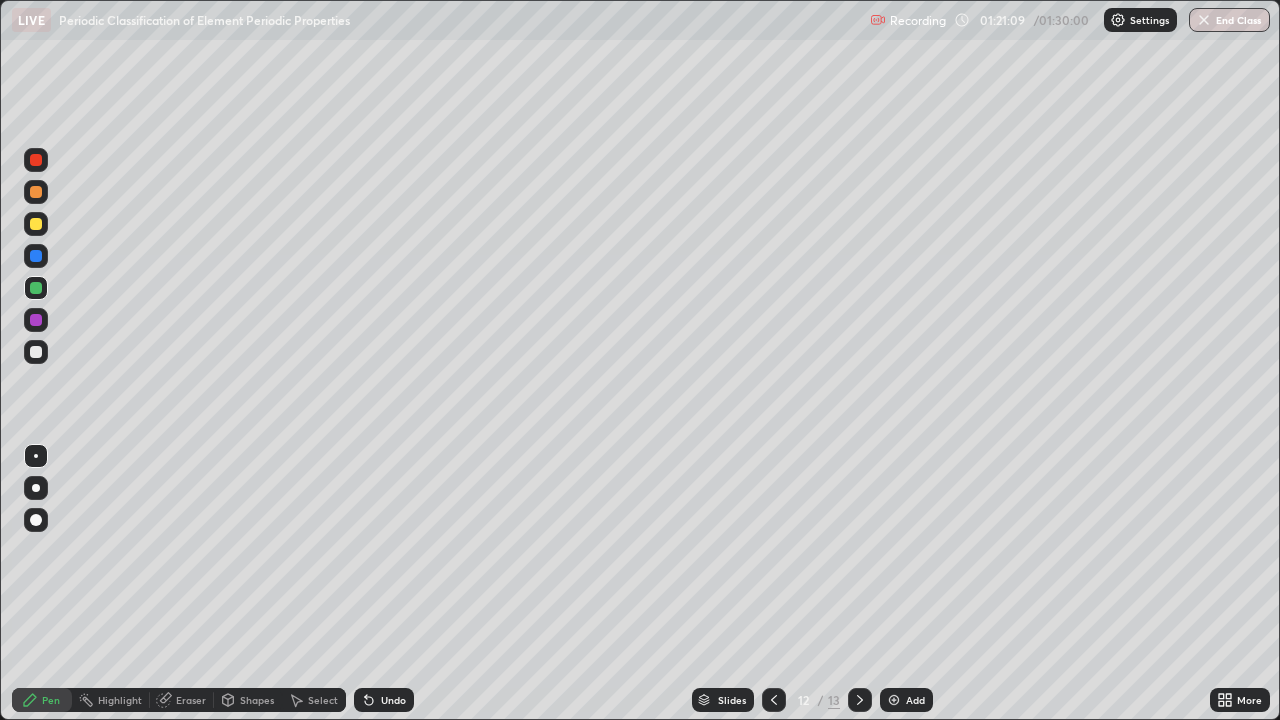 click 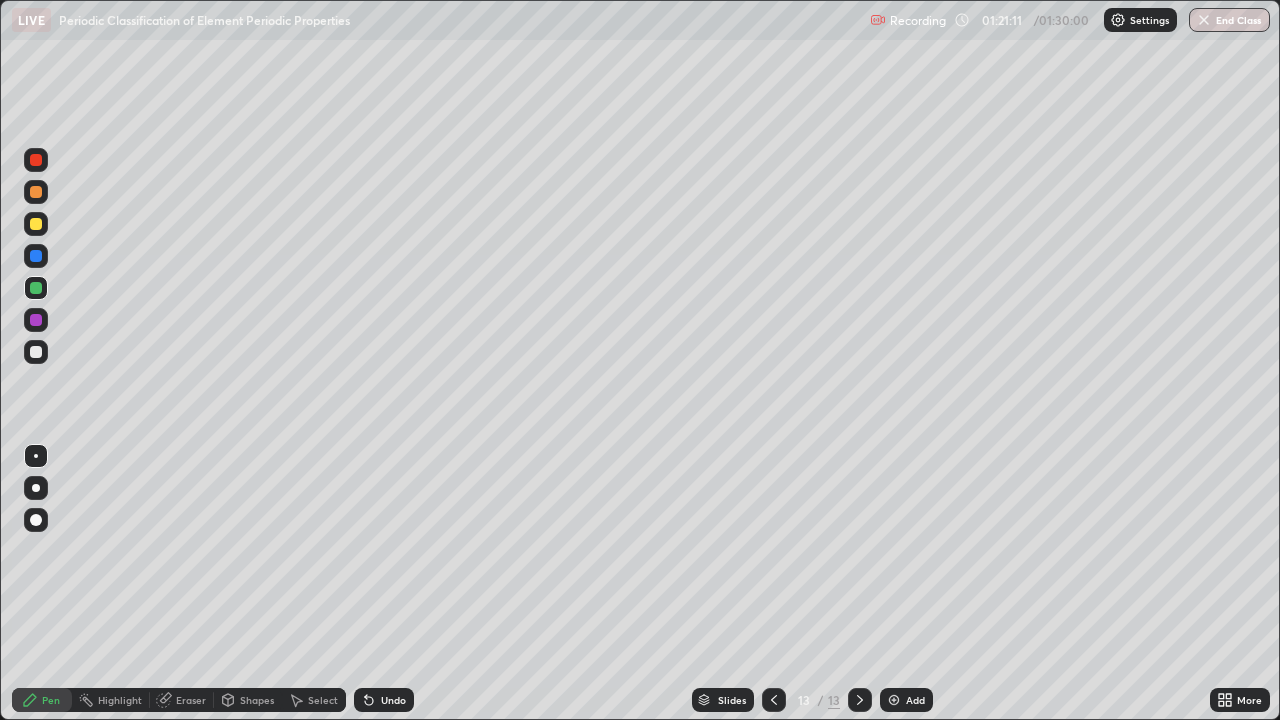 click at bounding box center [36, 256] 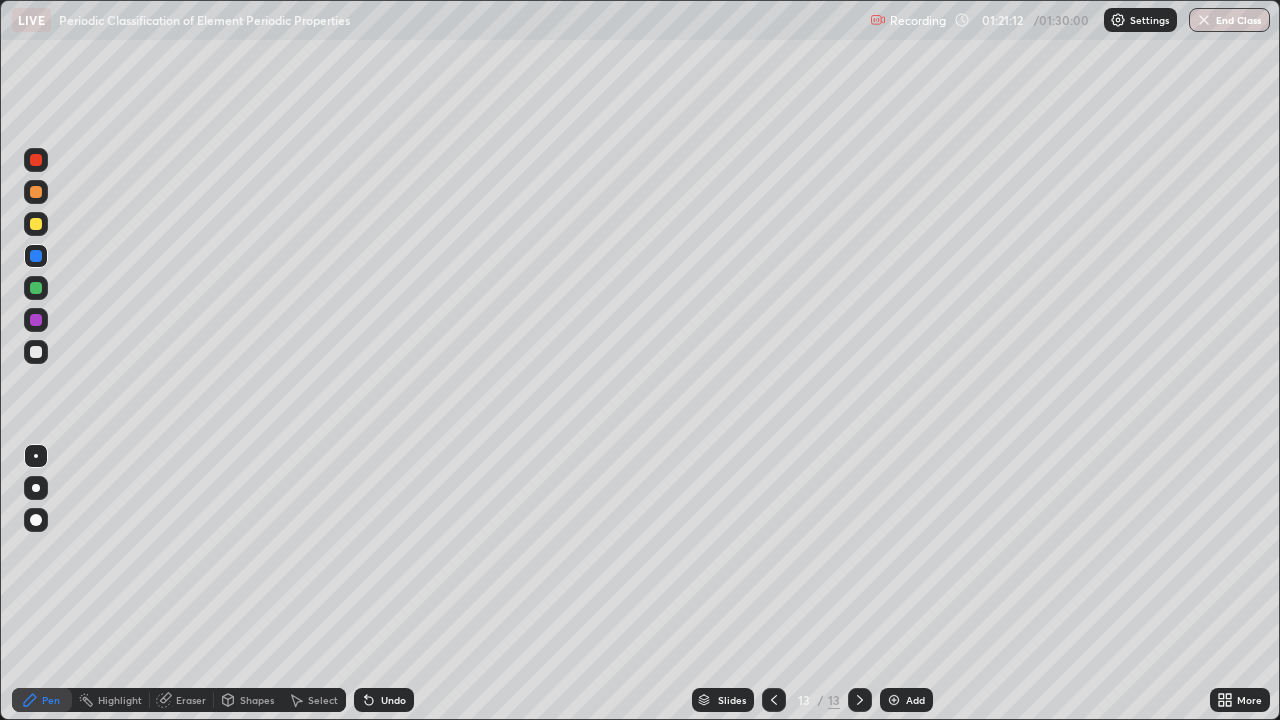 click 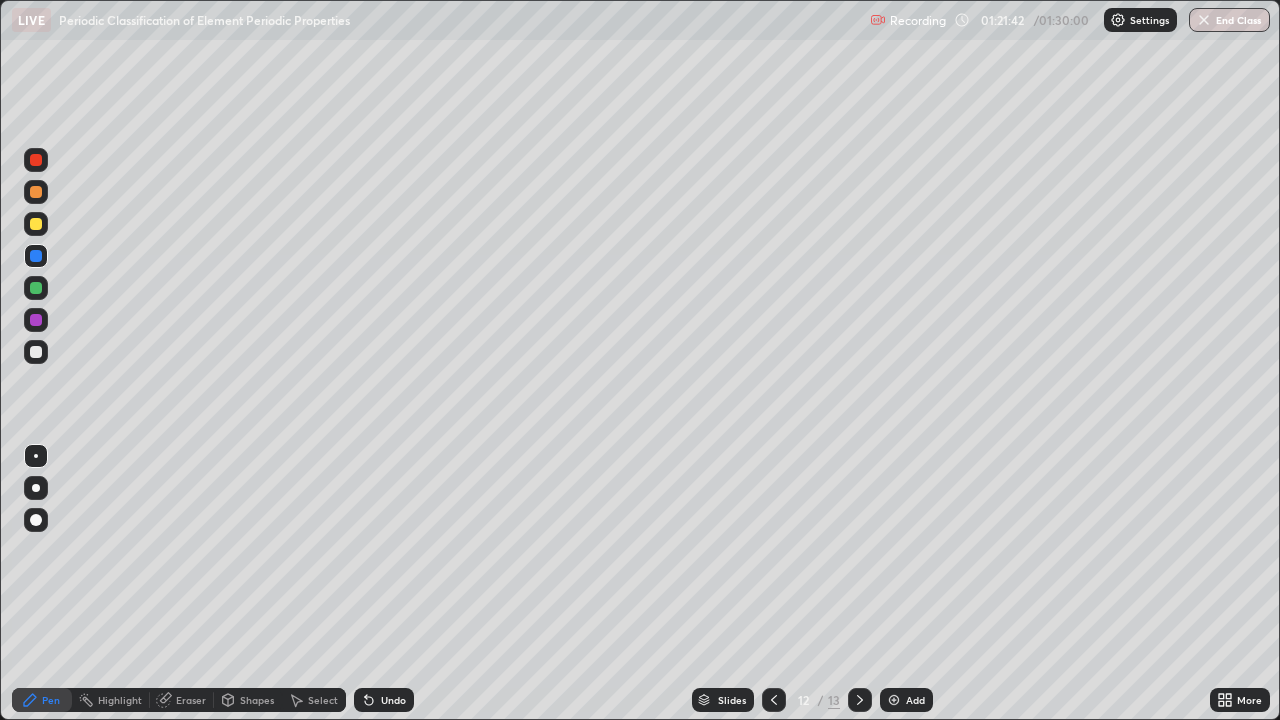 click 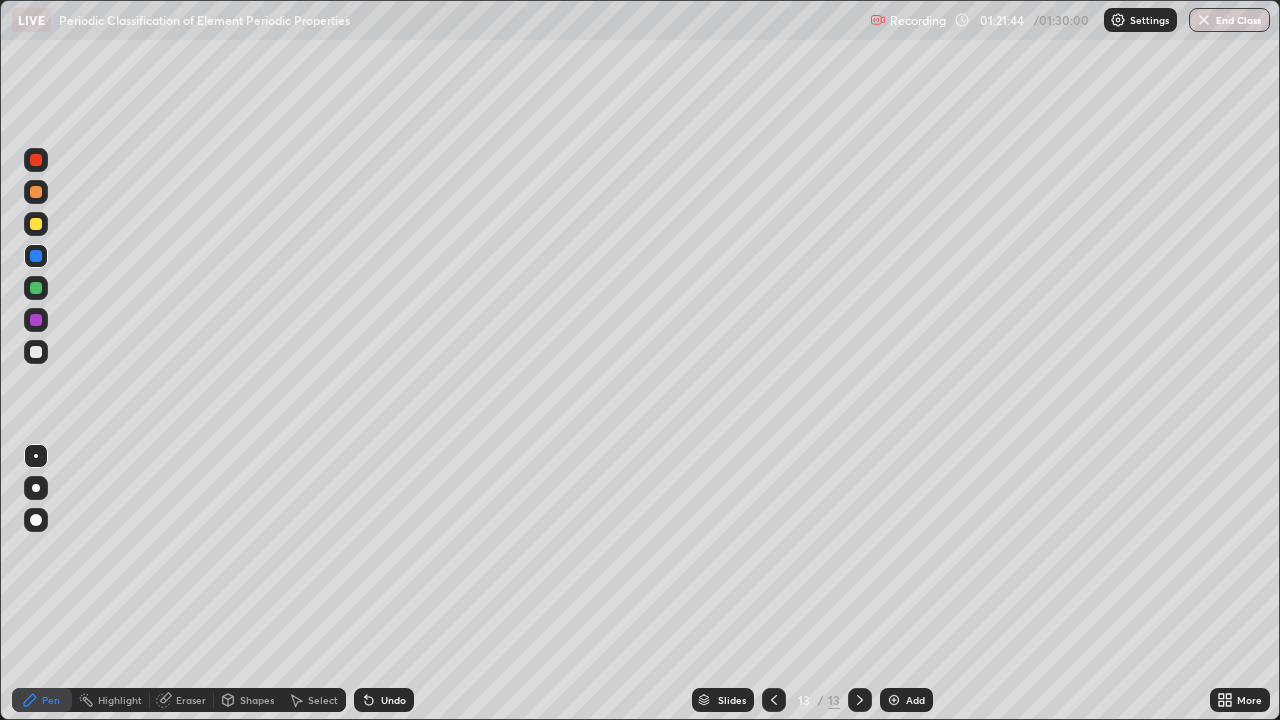 click at bounding box center (36, 192) 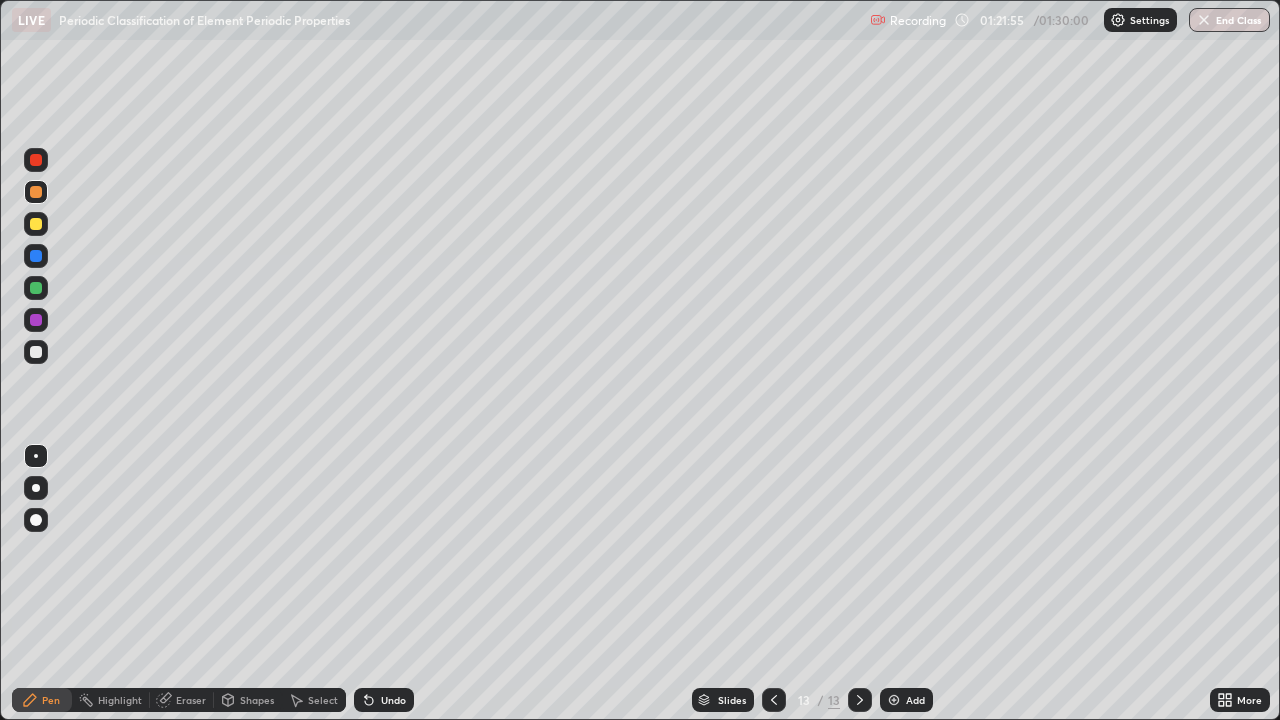 click at bounding box center [36, 224] 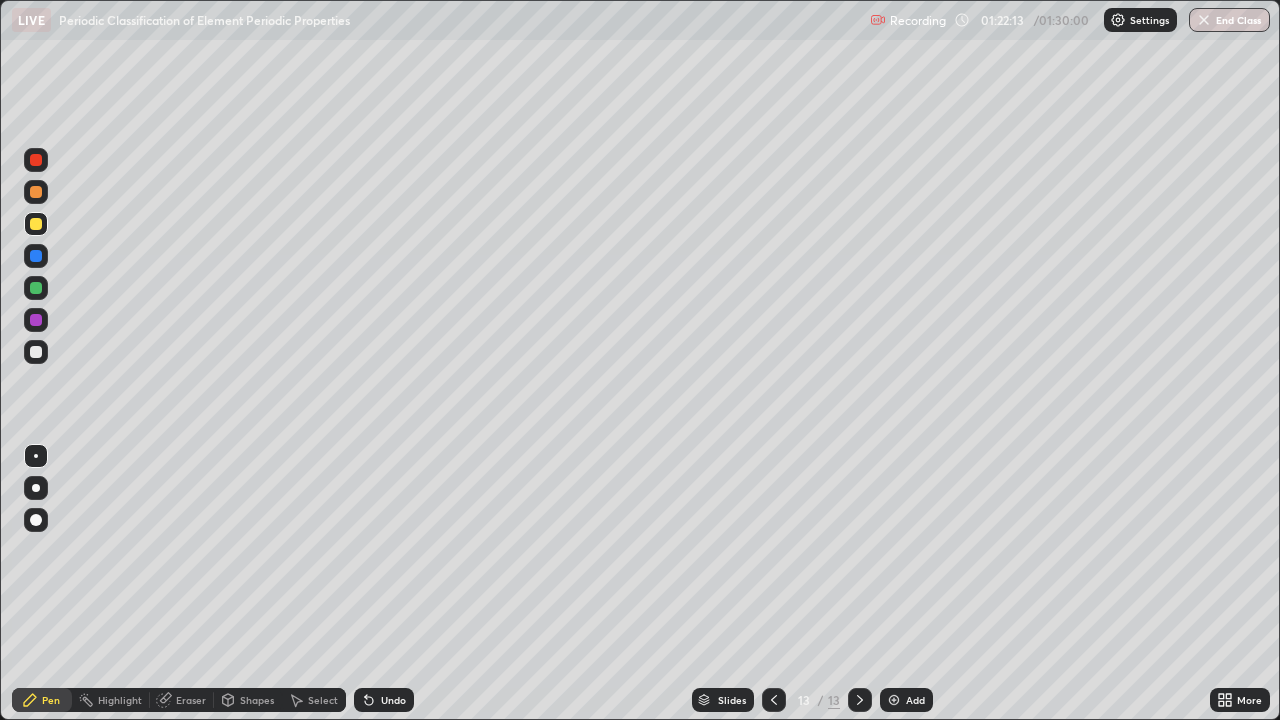 click at bounding box center (36, 256) 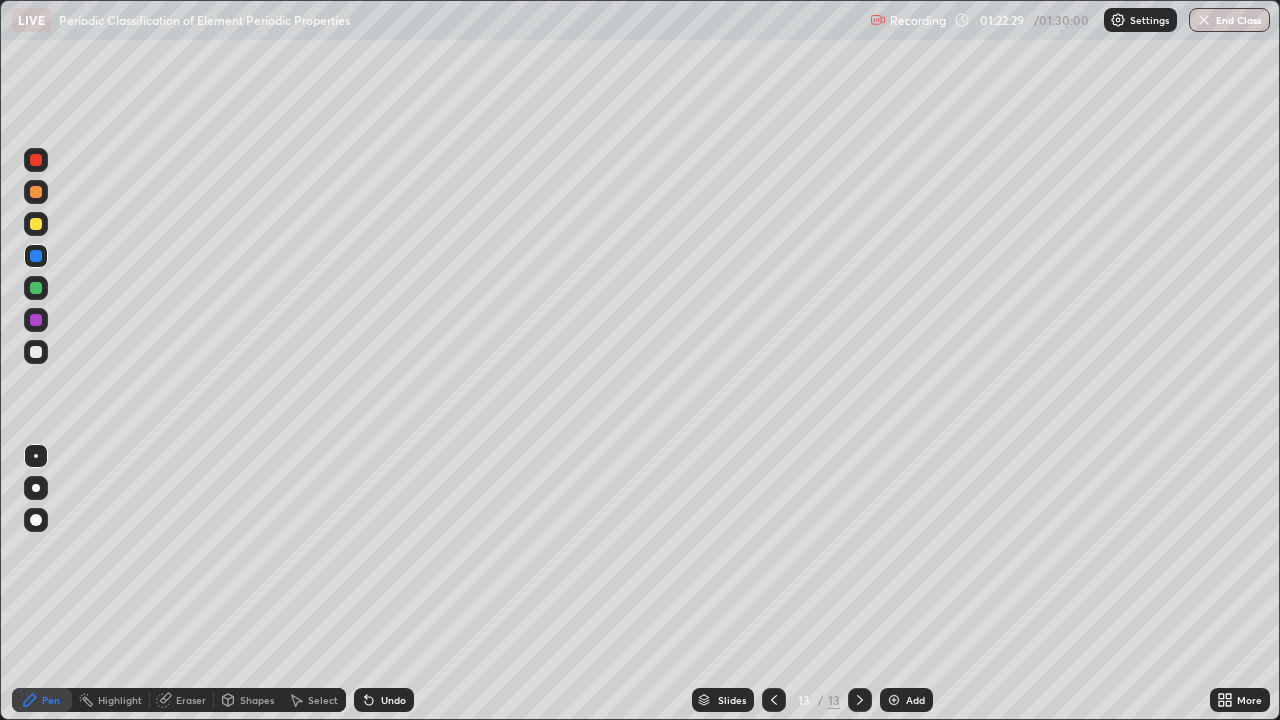click at bounding box center [36, 320] 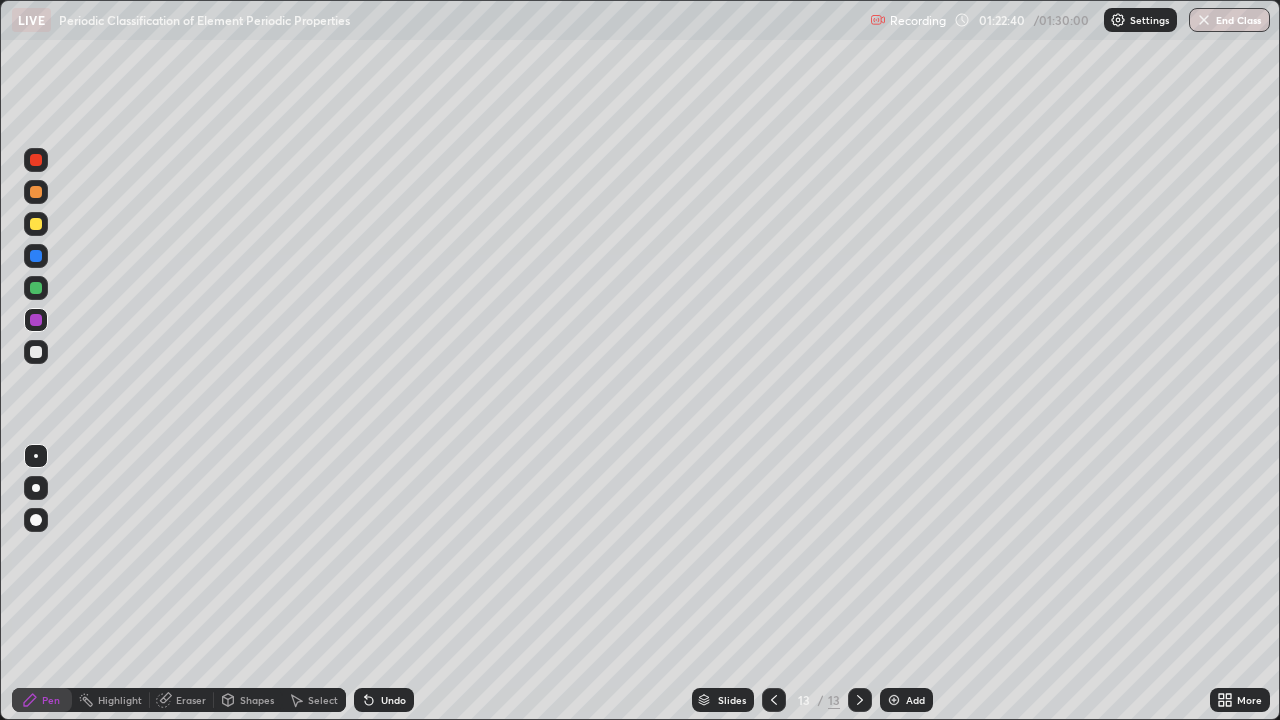 click at bounding box center (36, 288) 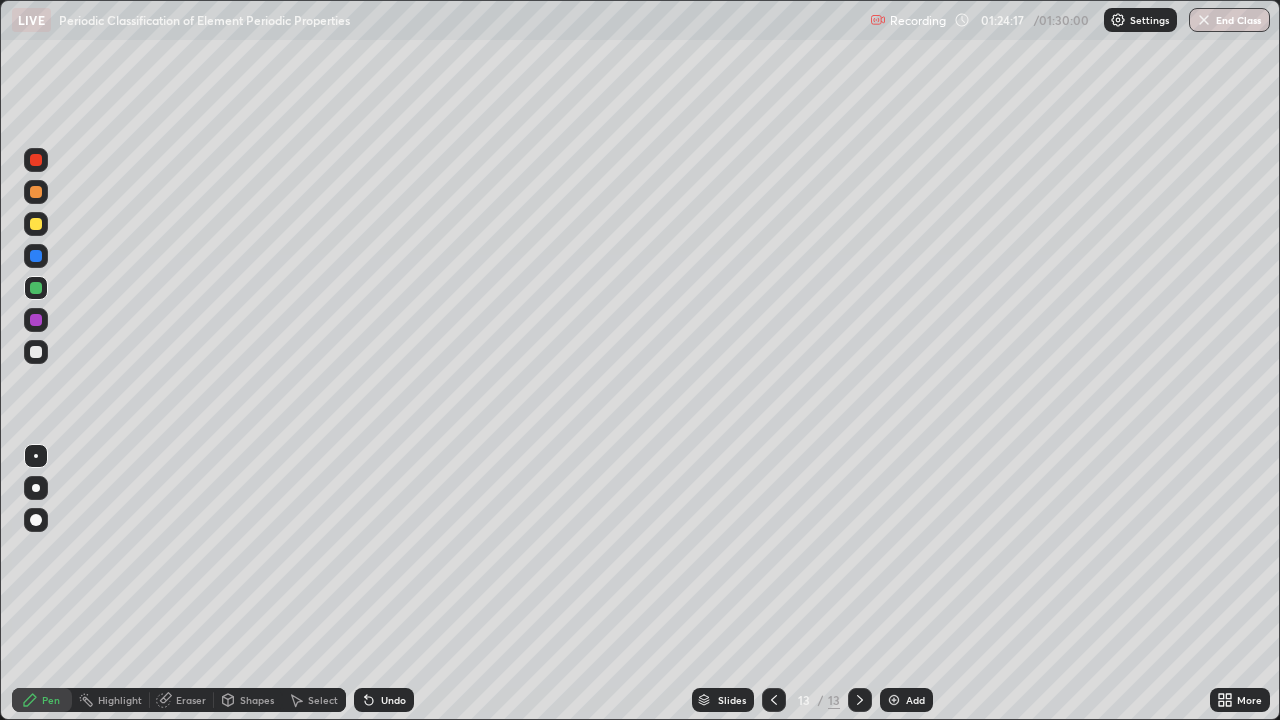 click at bounding box center (36, 224) 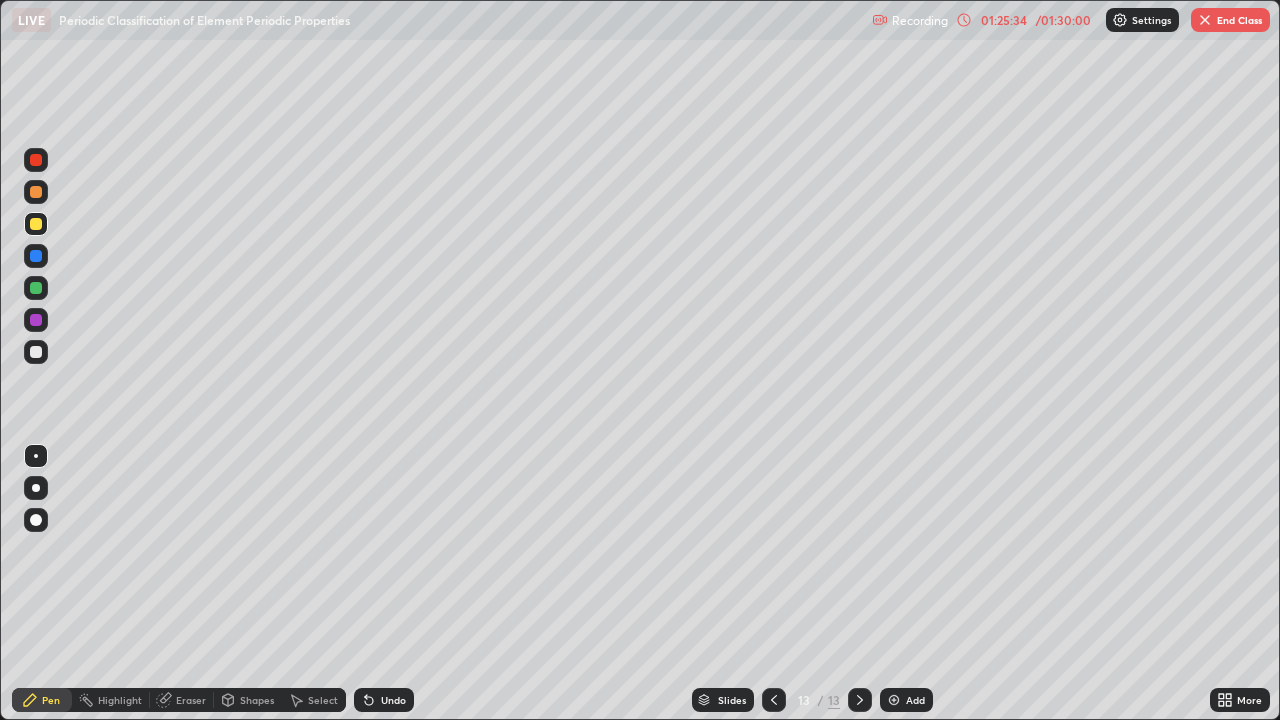 click at bounding box center [36, 352] 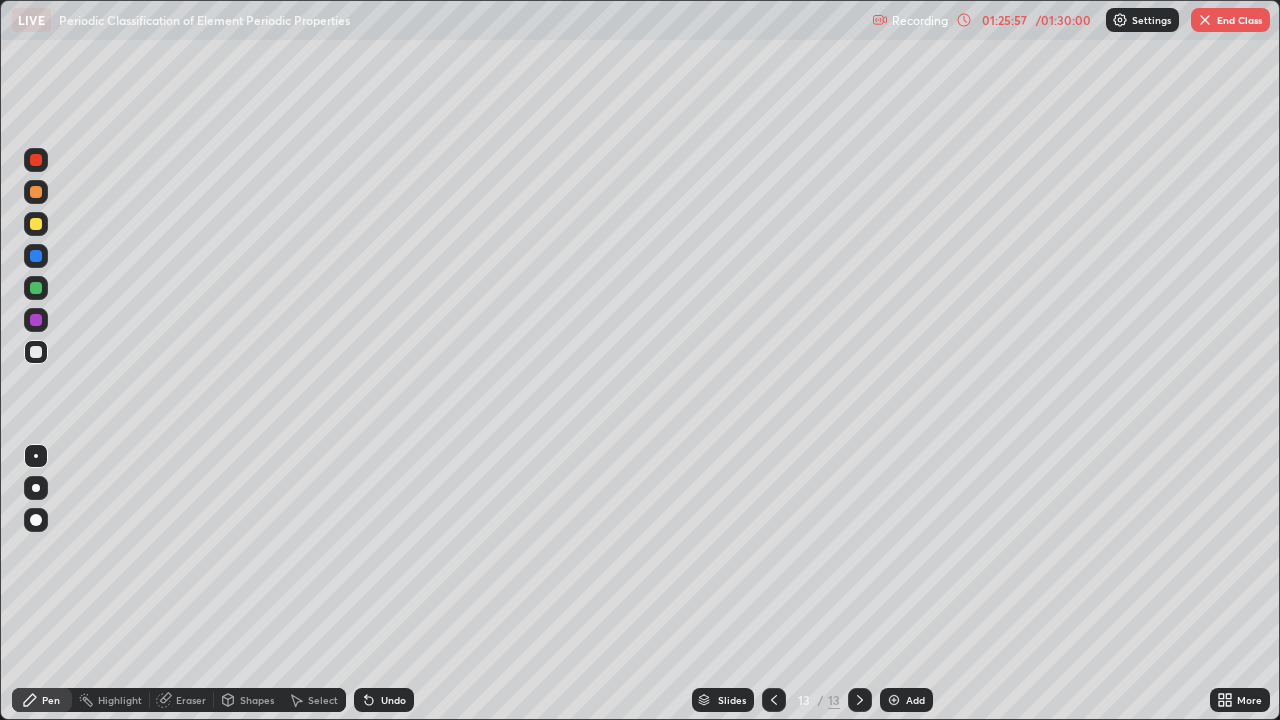 click 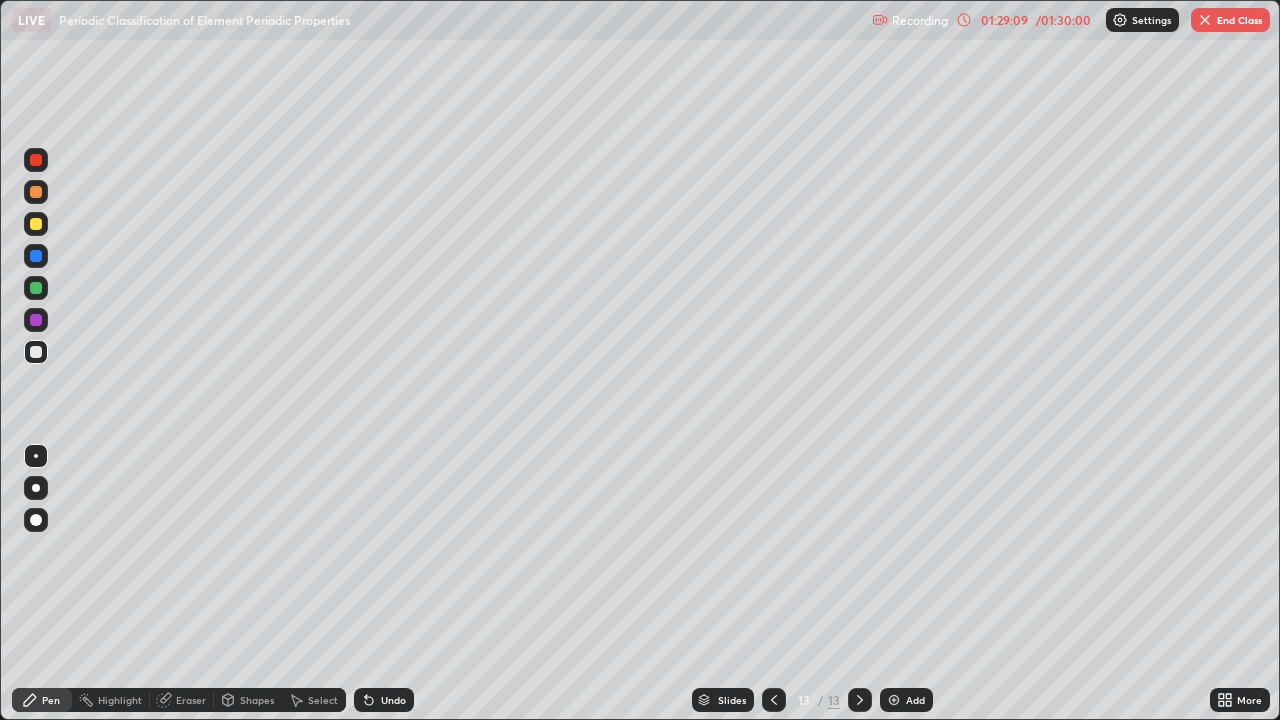 click on "End Class" at bounding box center [1230, 20] 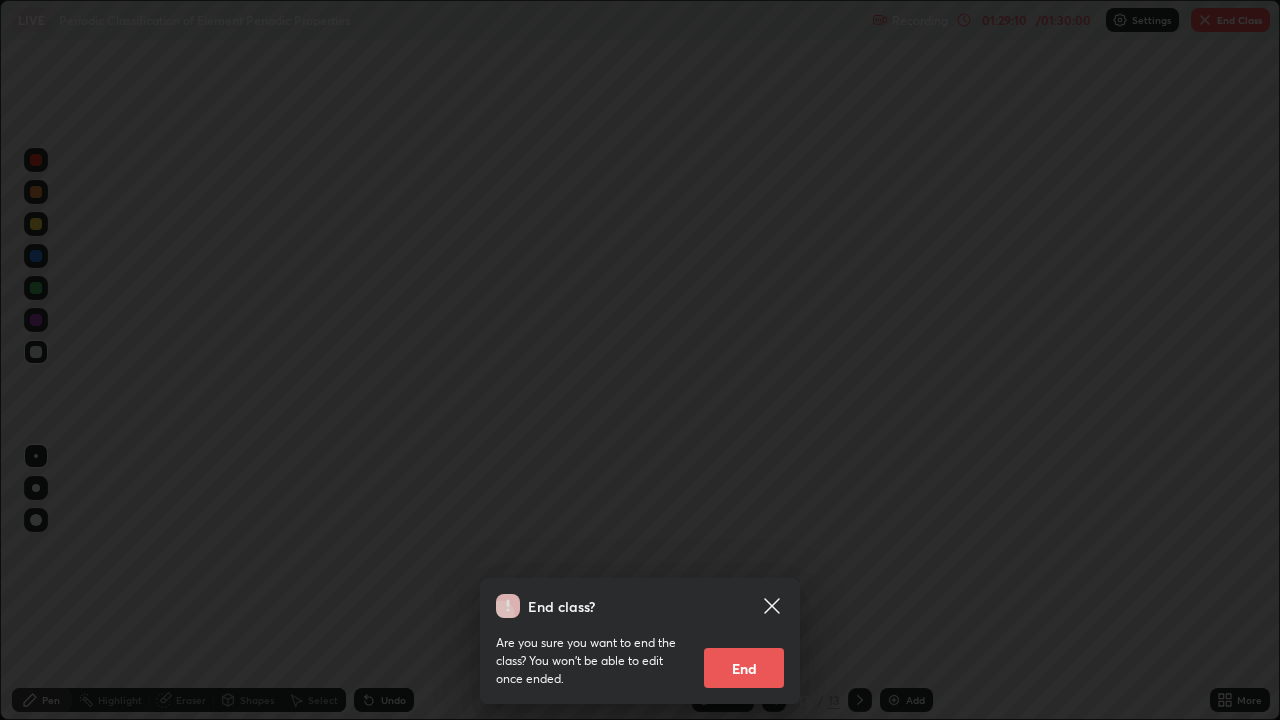 click on "End" at bounding box center [744, 668] 